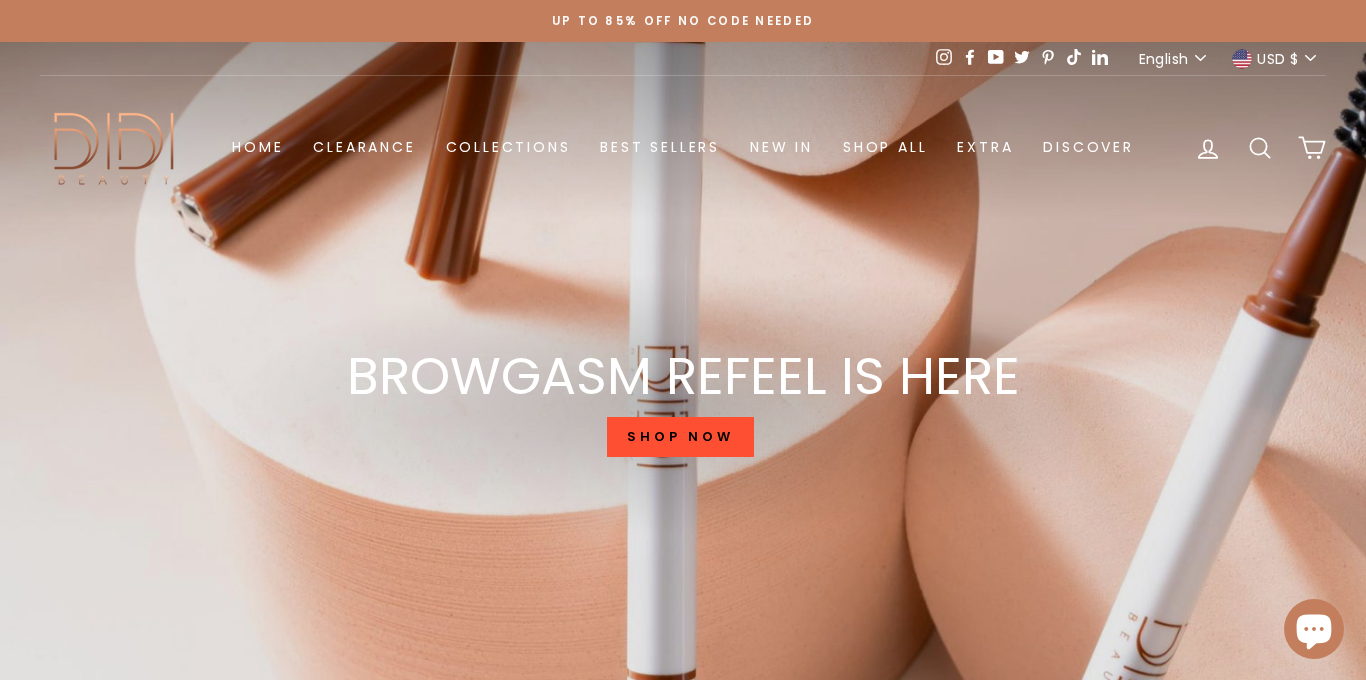 scroll, scrollTop: 0, scrollLeft: 0, axis: both 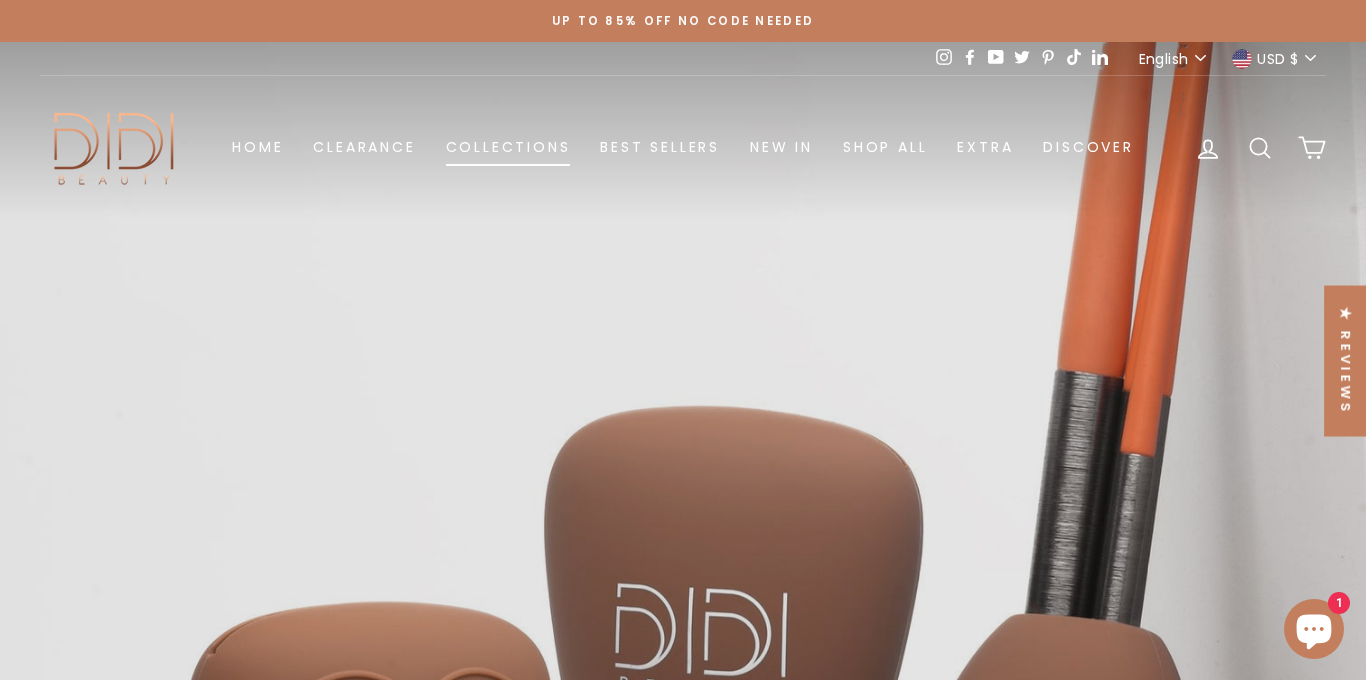 click on "Collections" at bounding box center [508, 147] 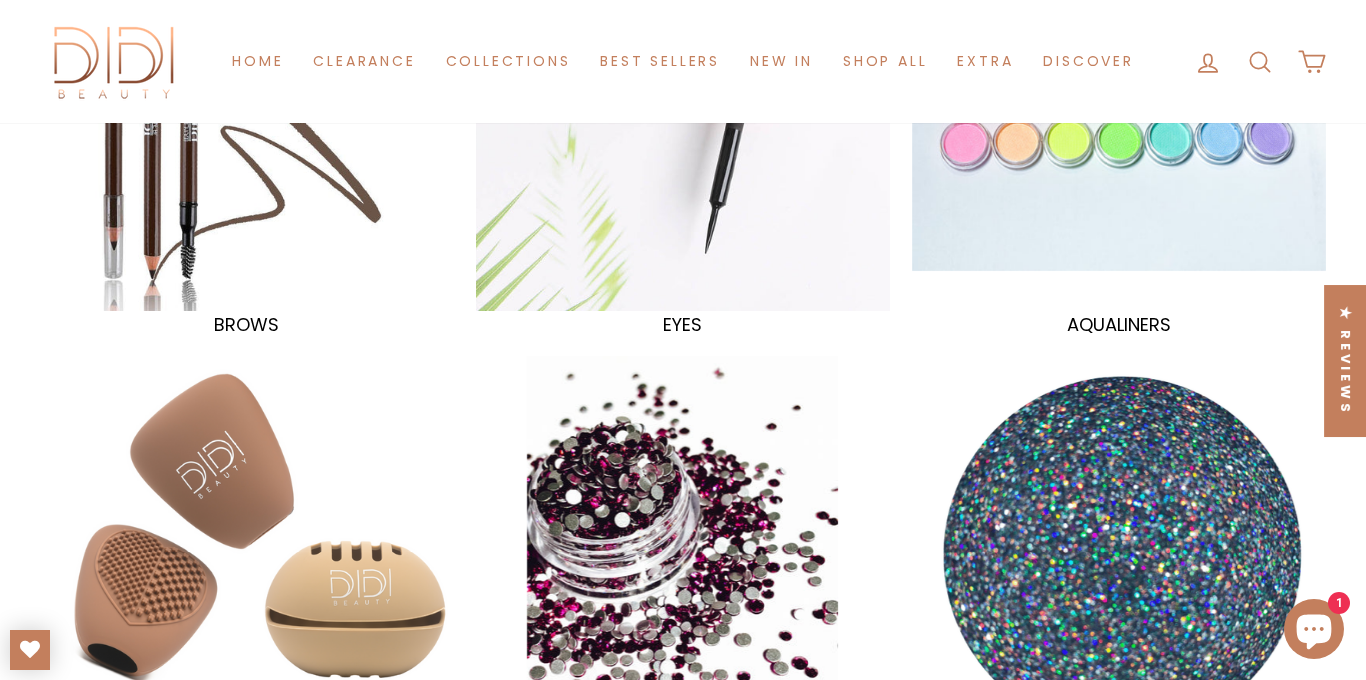 scroll, scrollTop: 400, scrollLeft: 0, axis: vertical 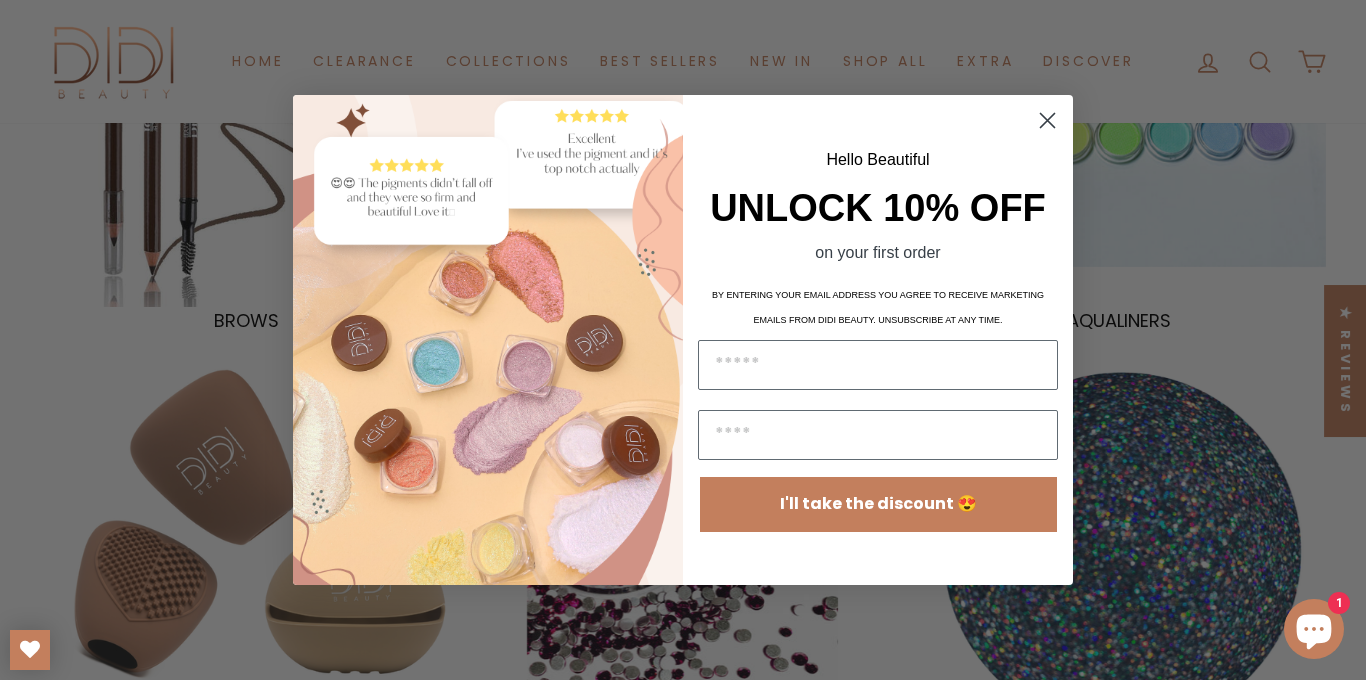 click 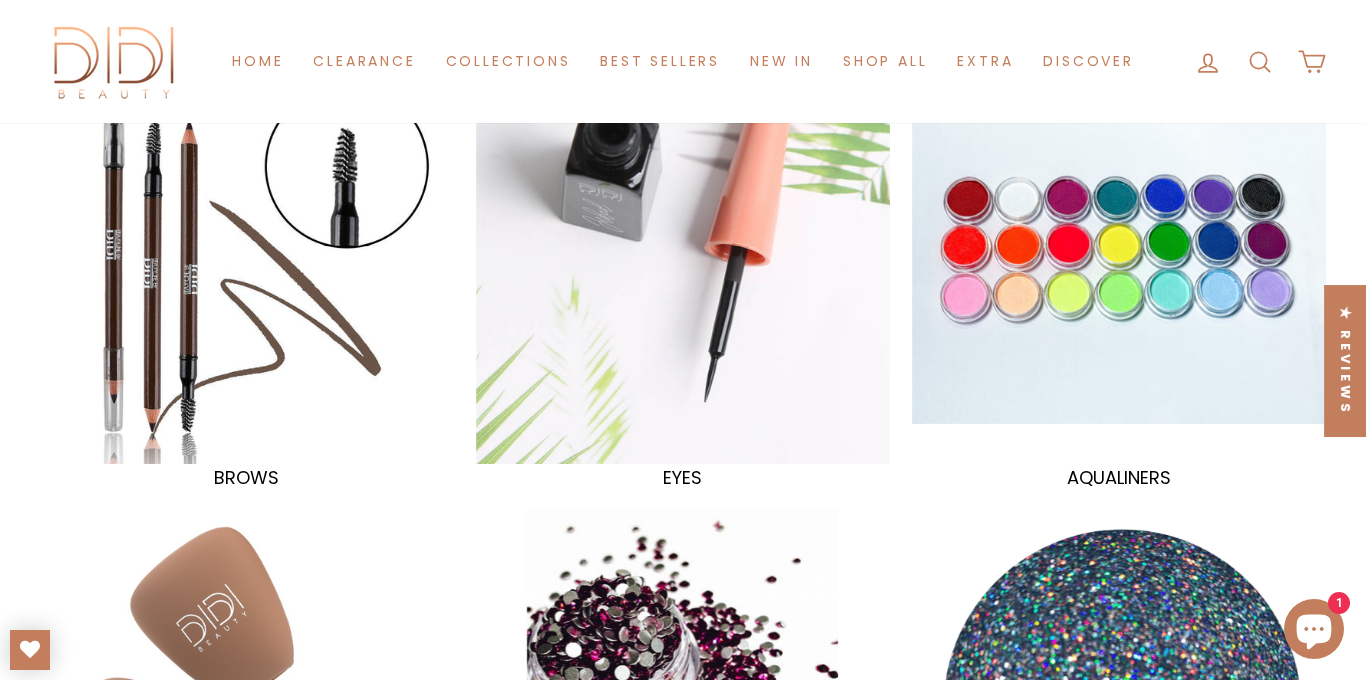 scroll, scrollTop: 253, scrollLeft: 0, axis: vertical 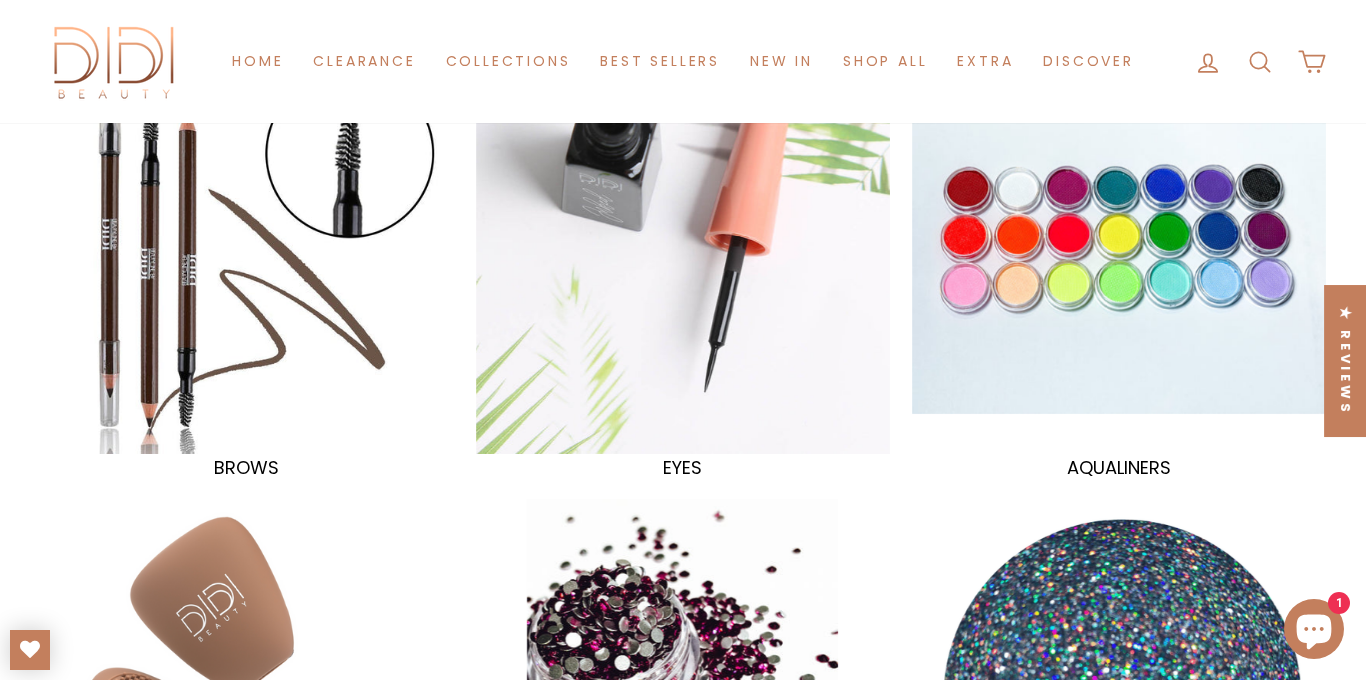 drag, startPoint x: 287, startPoint y: 468, endPoint x: 212, endPoint y: 468, distance: 75 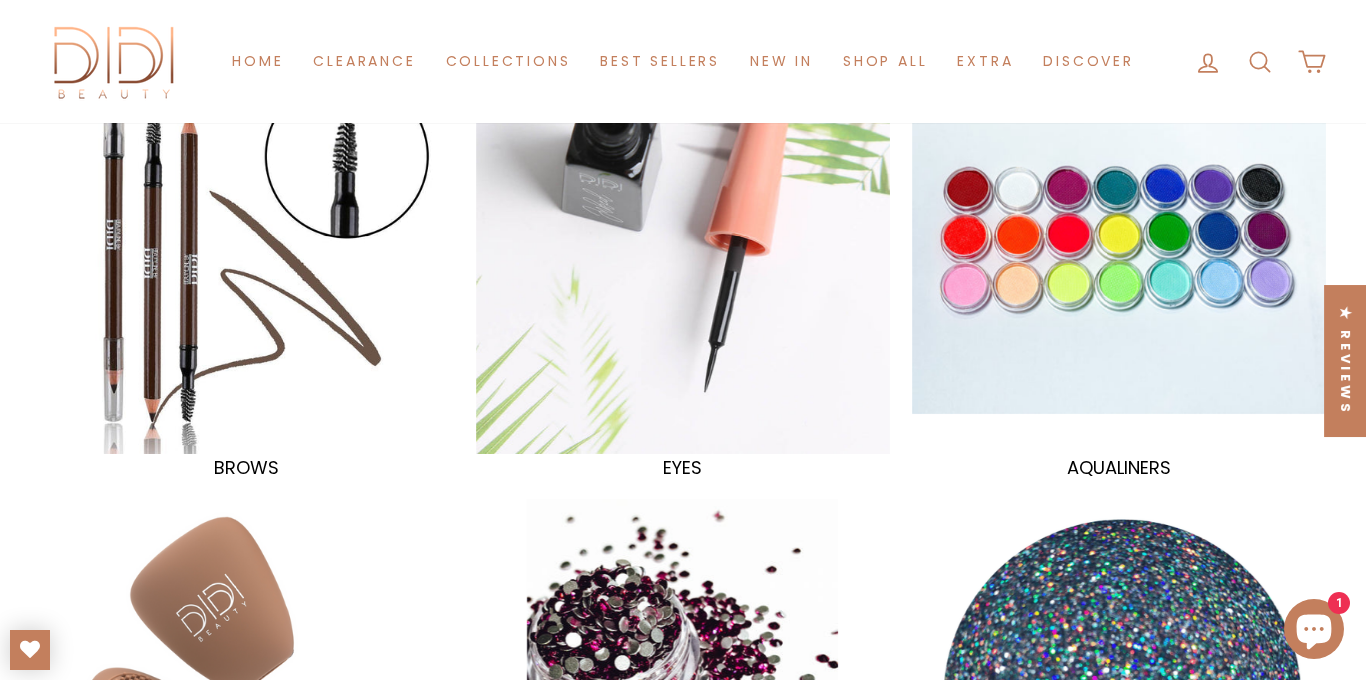 scroll, scrollTop: 233, scrollLeft: 0, axis: vertical 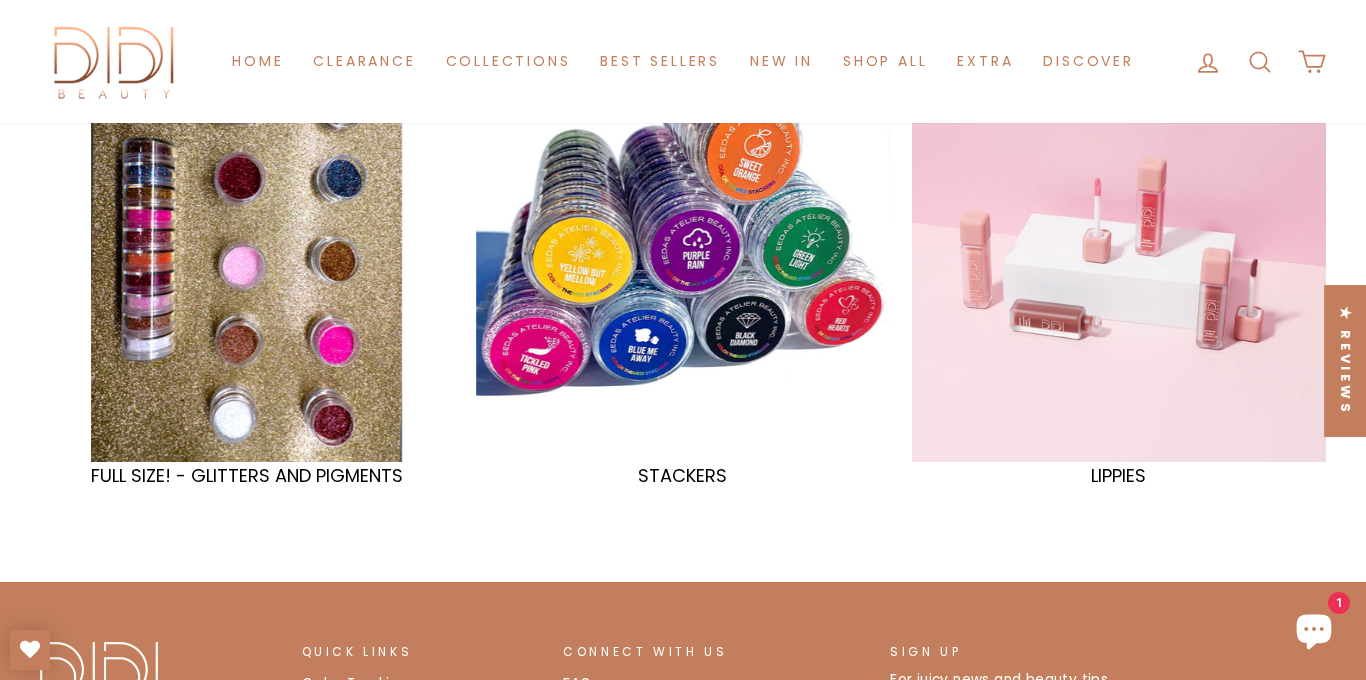 drag, startPoint x: 1351, startPoint y: 483, endPoint x: 1067, endPoint y: 479, distance: 284.02817 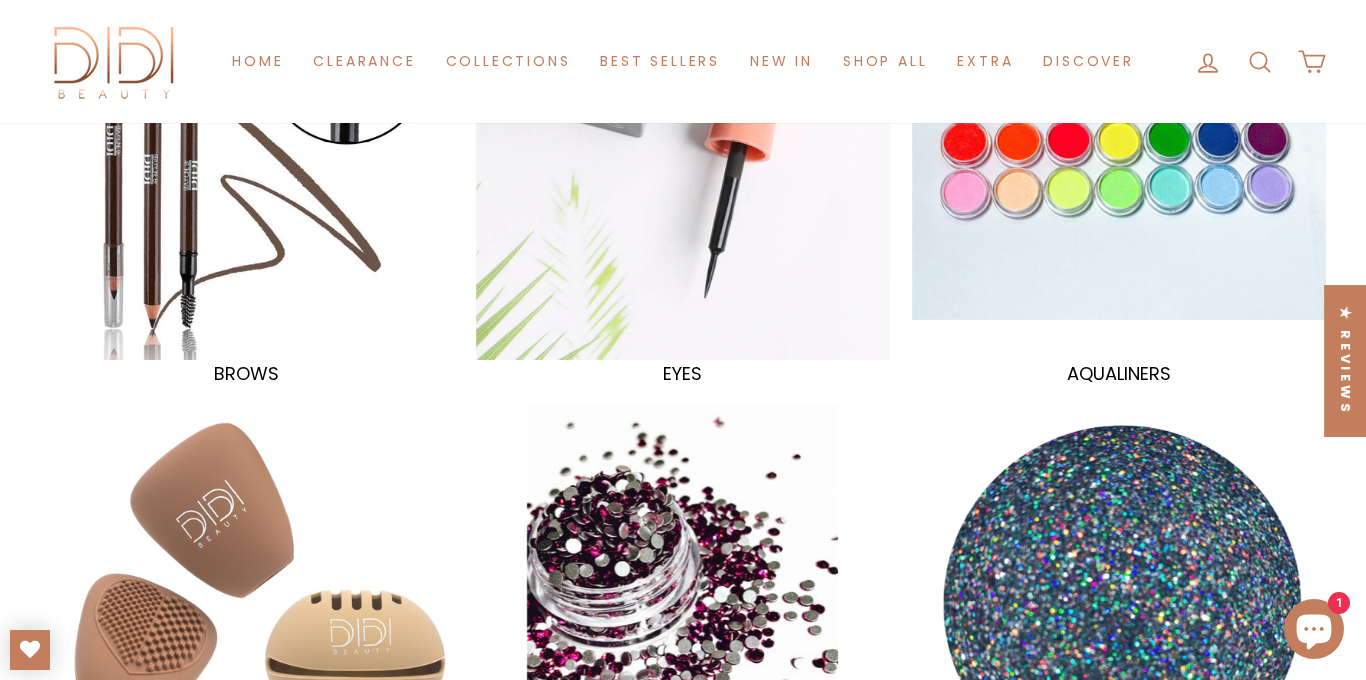scroll, scrollTop: 331, scrollLeft: 0, axis: vertical 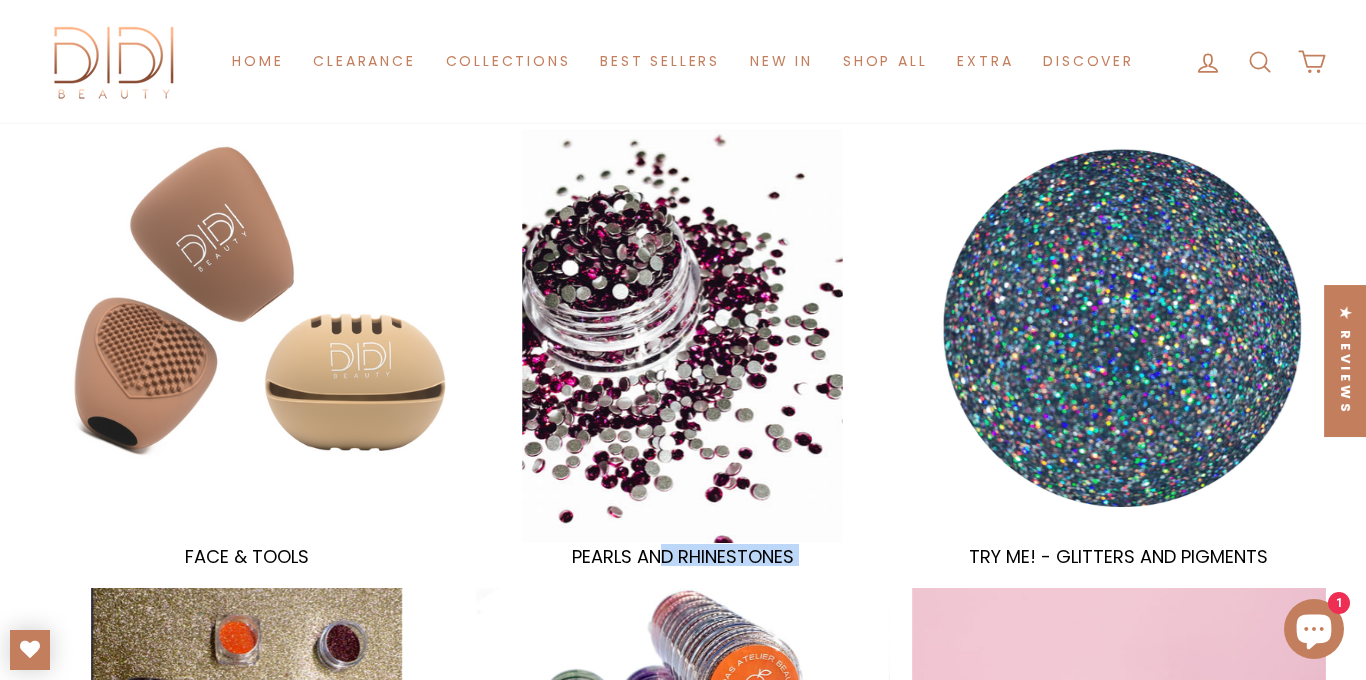 drag, startPoint x: 906, startPoint y: 561, endPoint x: 573, endPoint y: 557, distance: 333.02402 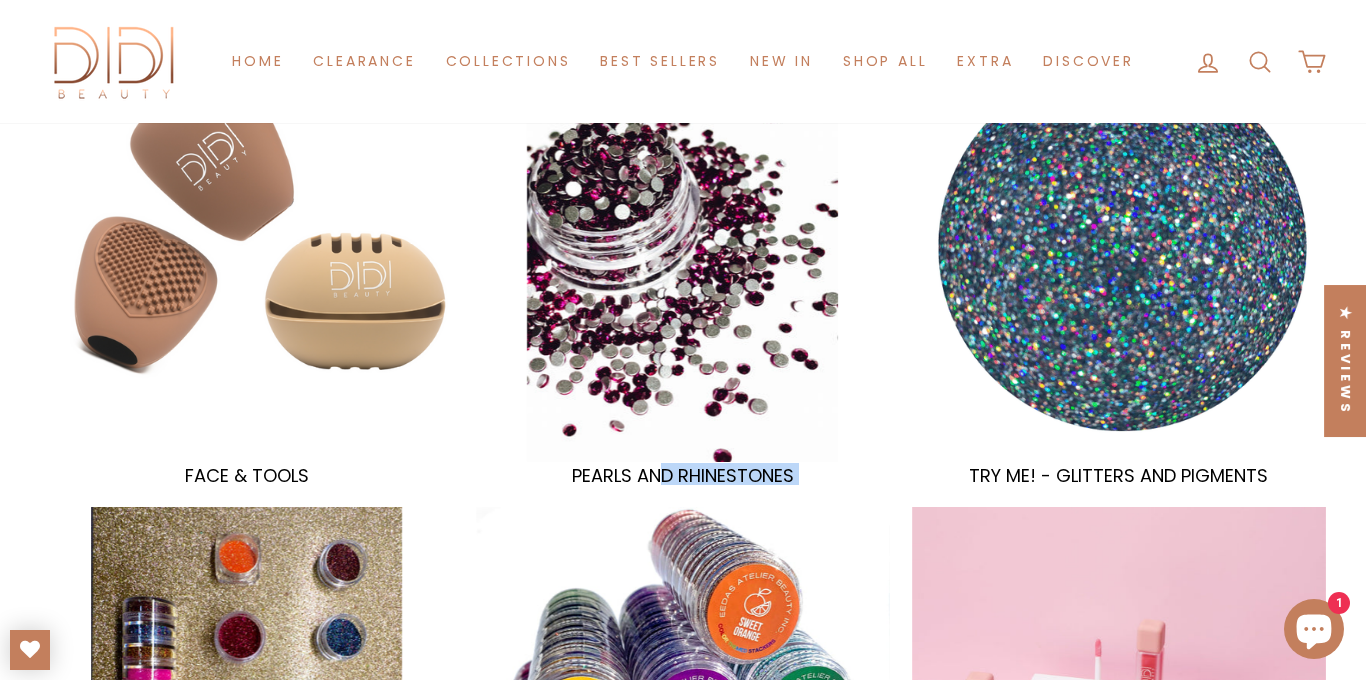 scroll, scrollTop: 716, scrollLeft: 0, axis: vertical 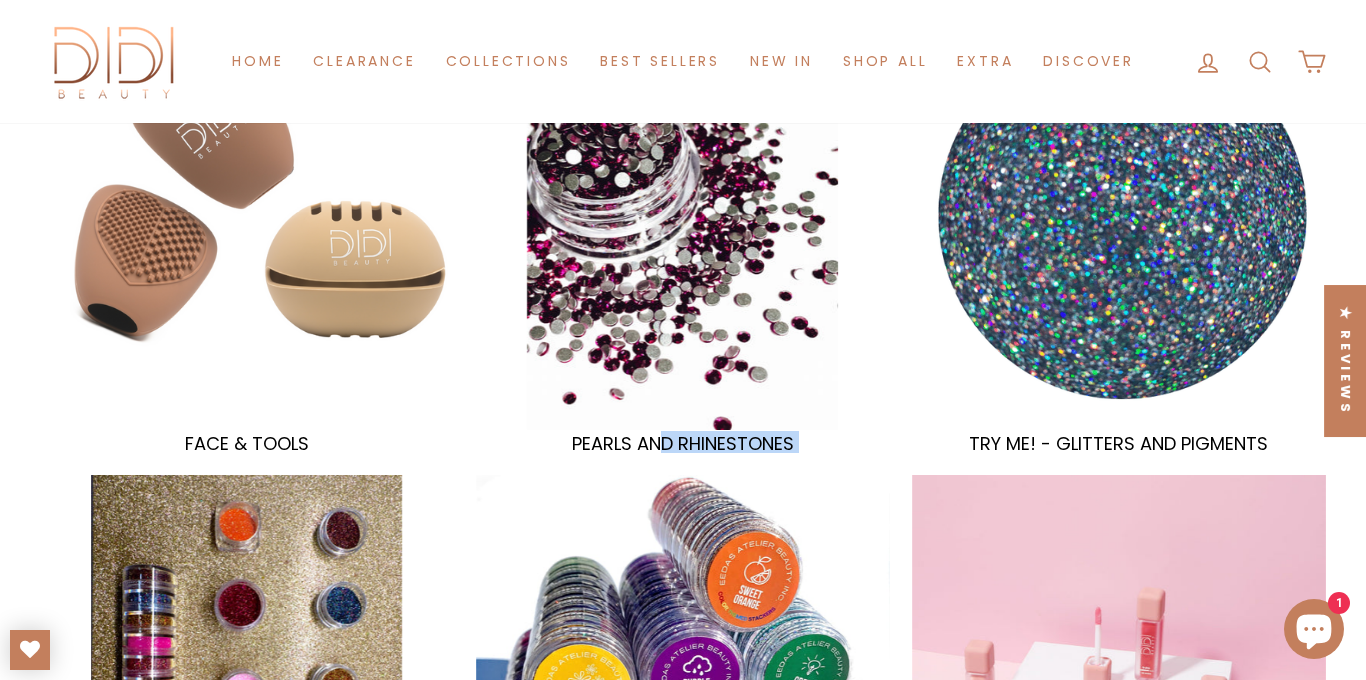 drag, startPoint x: 1326, startPoint y: 449, endPoint x: 975, endPoint y: 451, distance: 351.0057 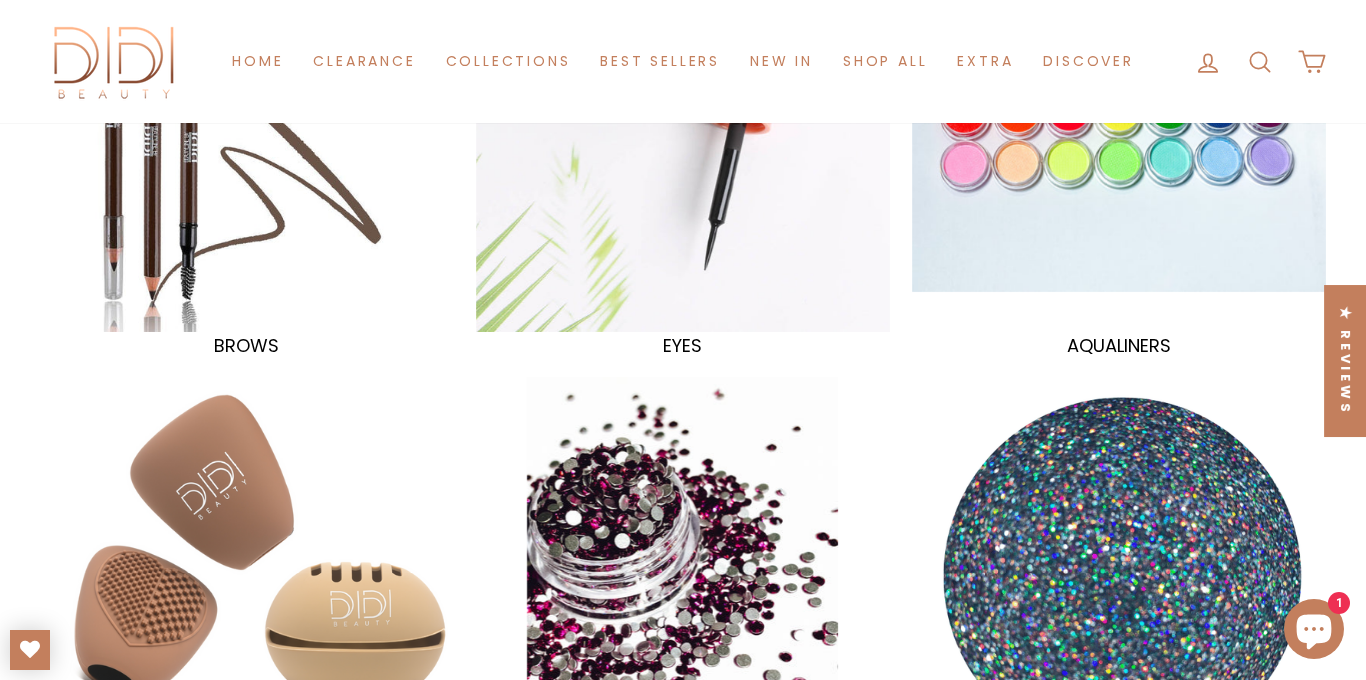 scroll, scrollTop: 342, scrollLeft: 0, axis: vertical 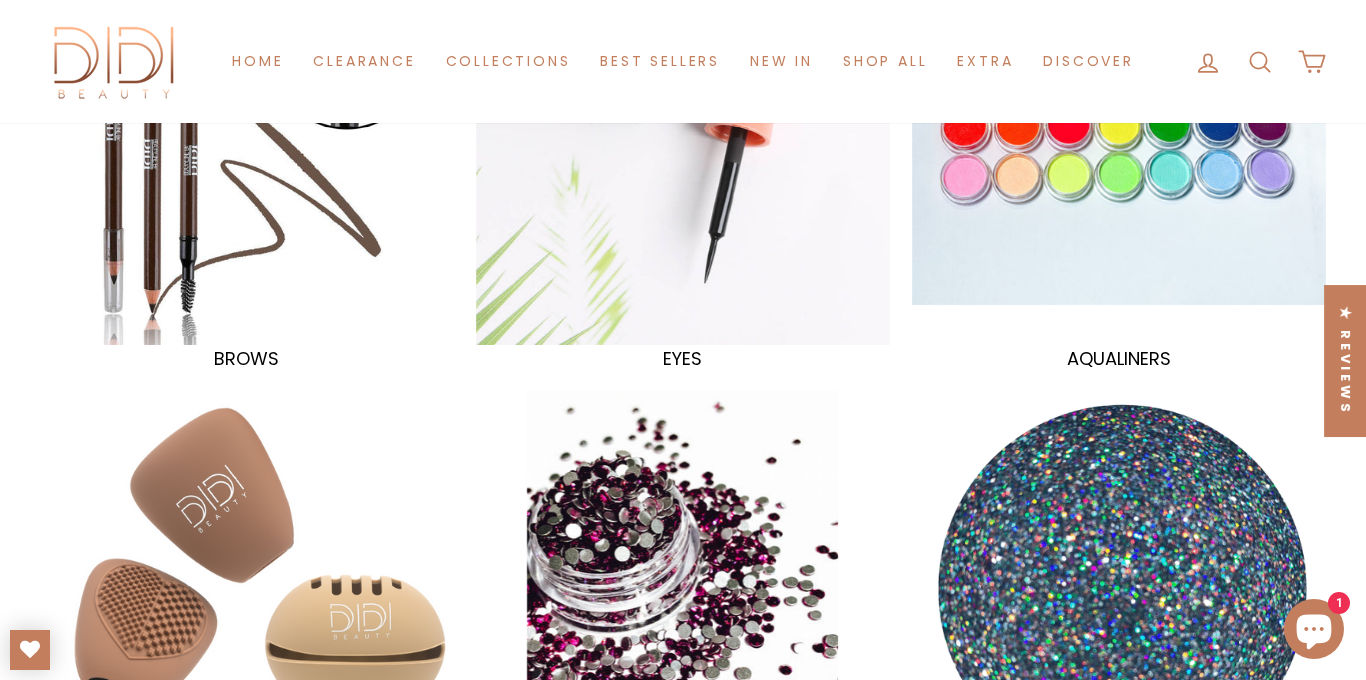 click at bounding box center [1119, 597] 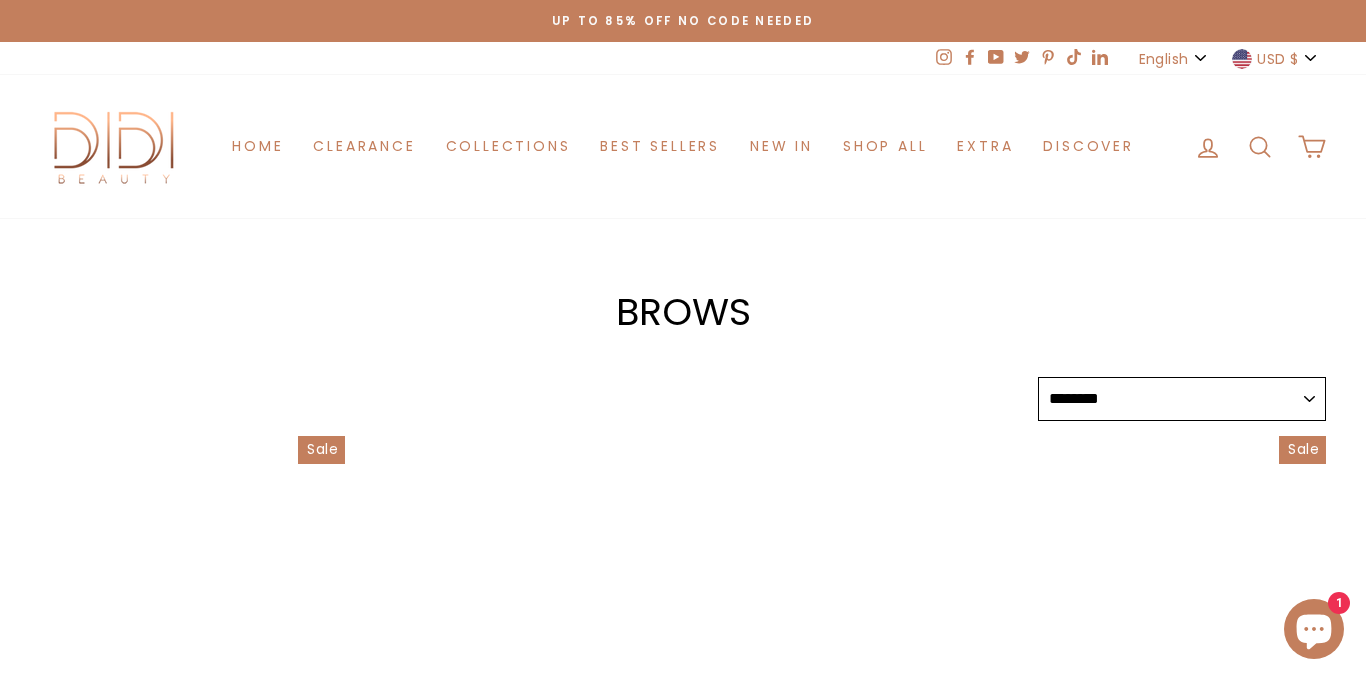 select on "******" 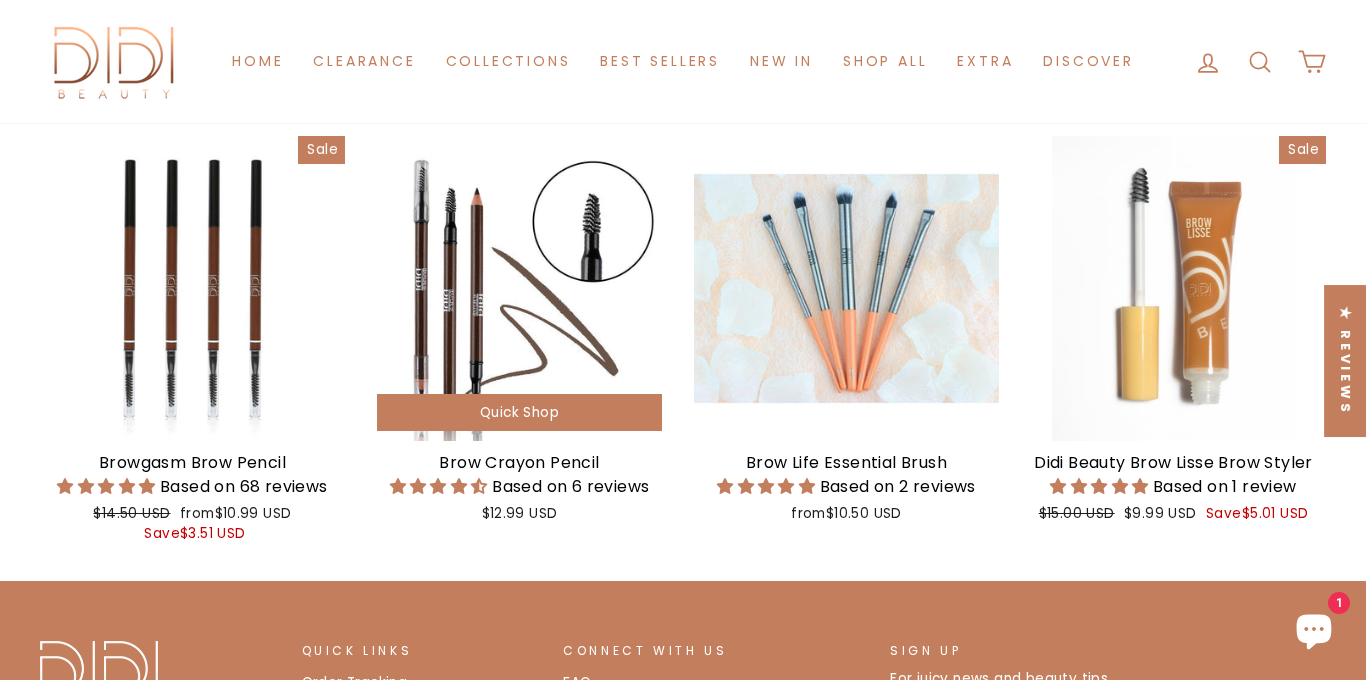 scroll, scrollTop: 733, scrollLeft: 0, axis: vertical 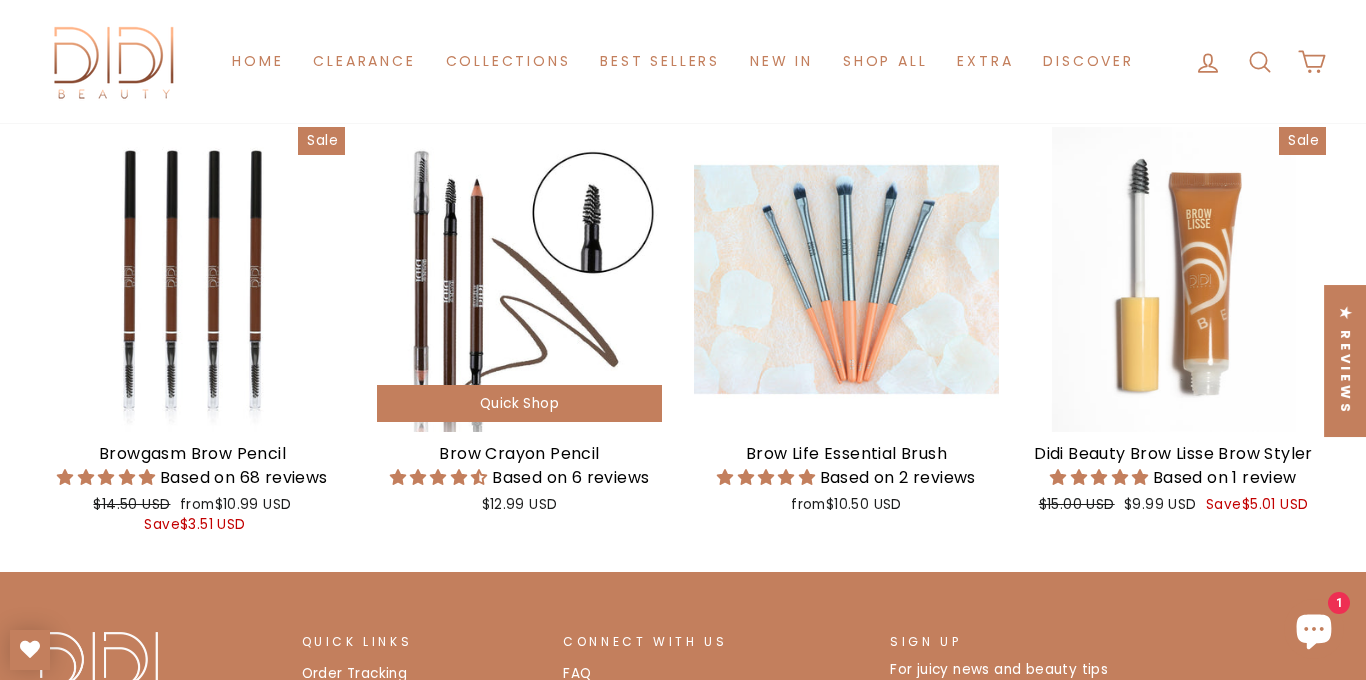 click at bounding box center (519, 279) 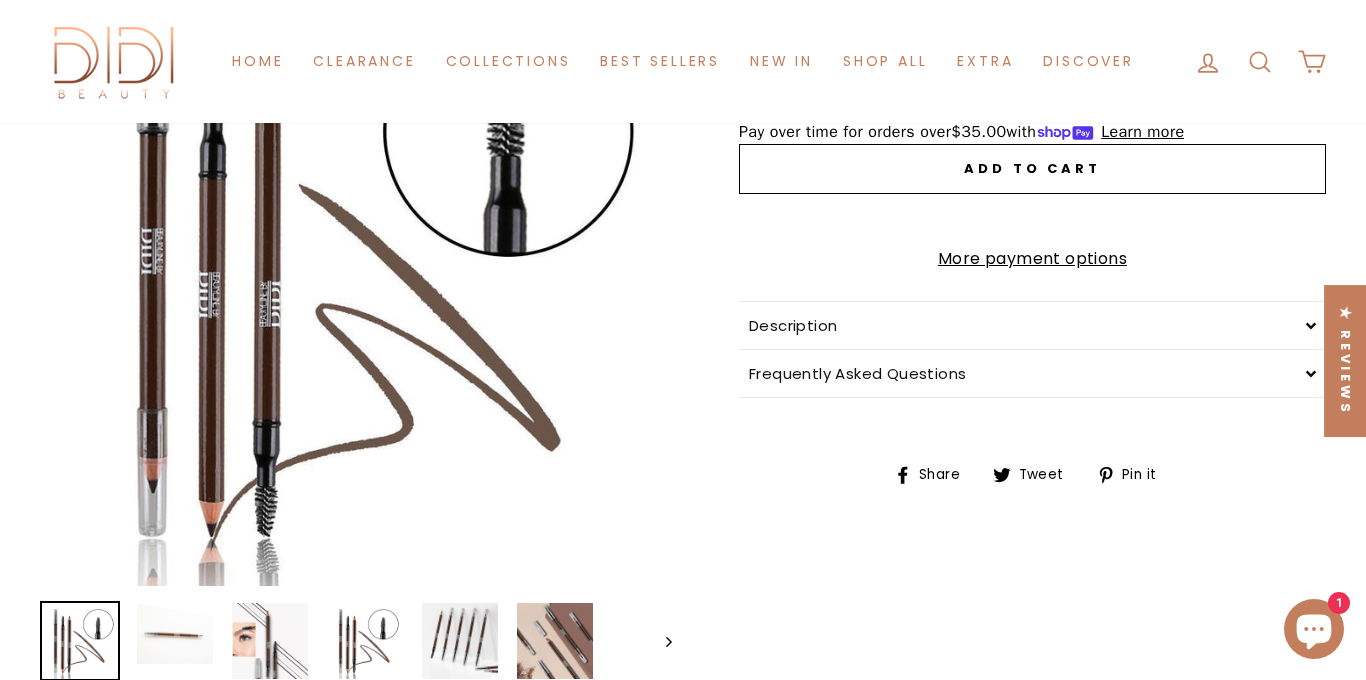 scroll, scrollTop: 322, scrollLeft: 0, axis: vertical 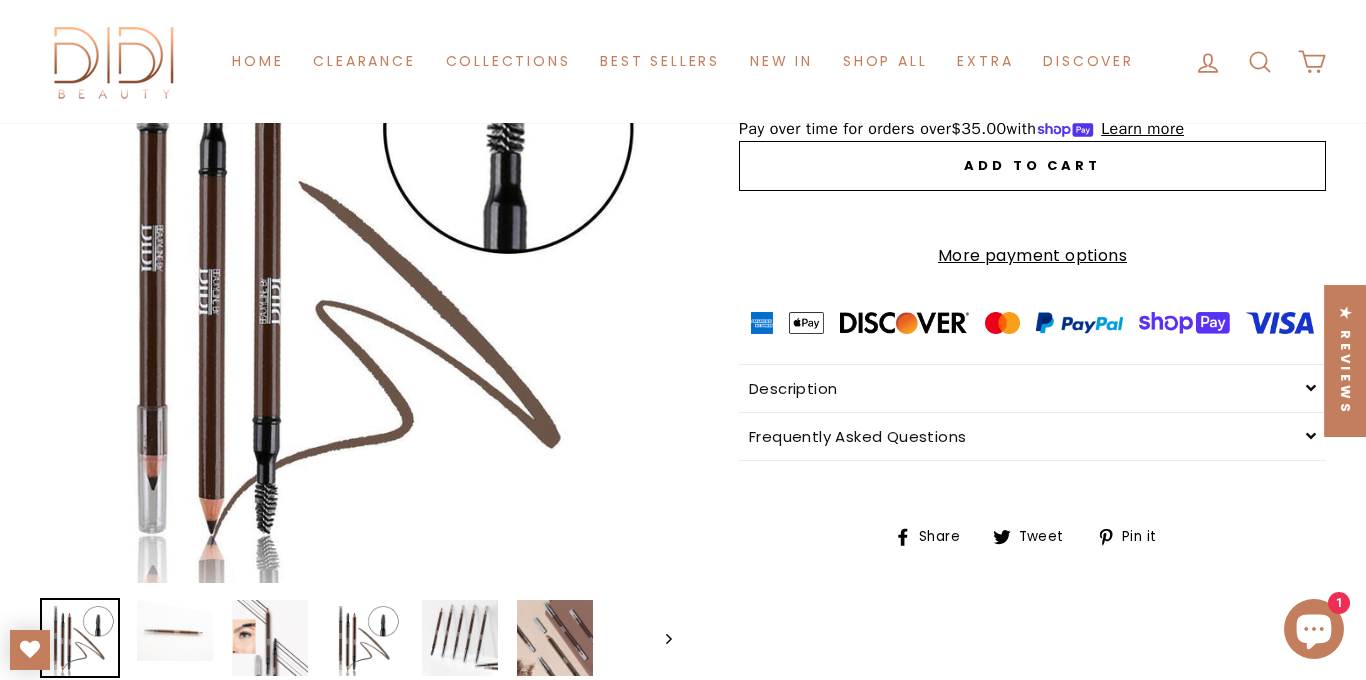 click on "Close (esc)" at bounding box center [356, 267] 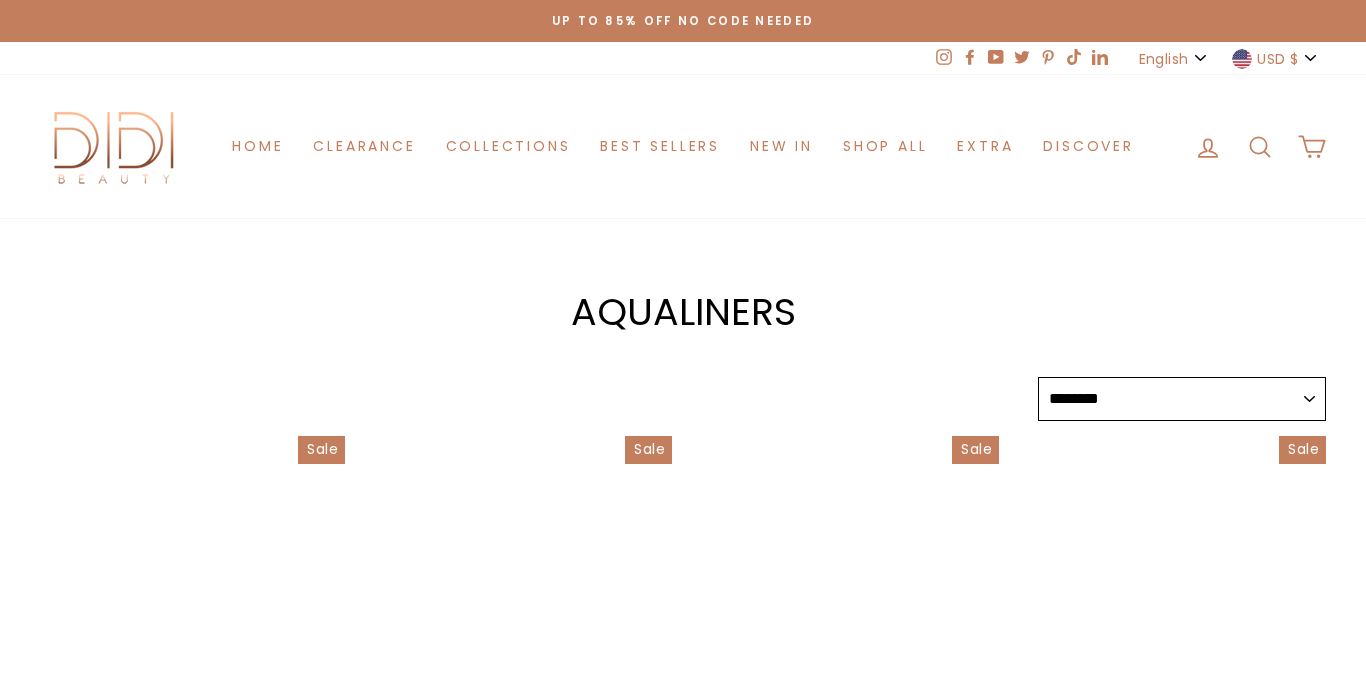 select on "******" 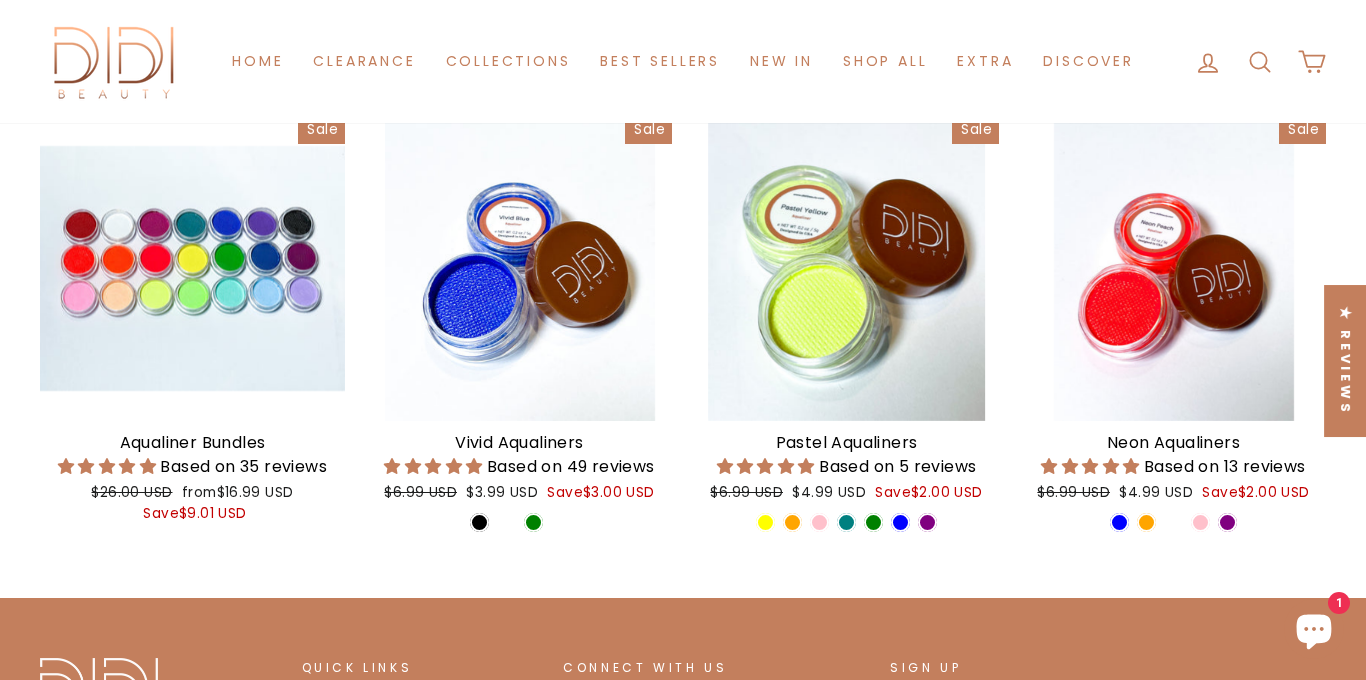 scroll, scrollTop: 305, scrollLeft: 0, axis: vertical 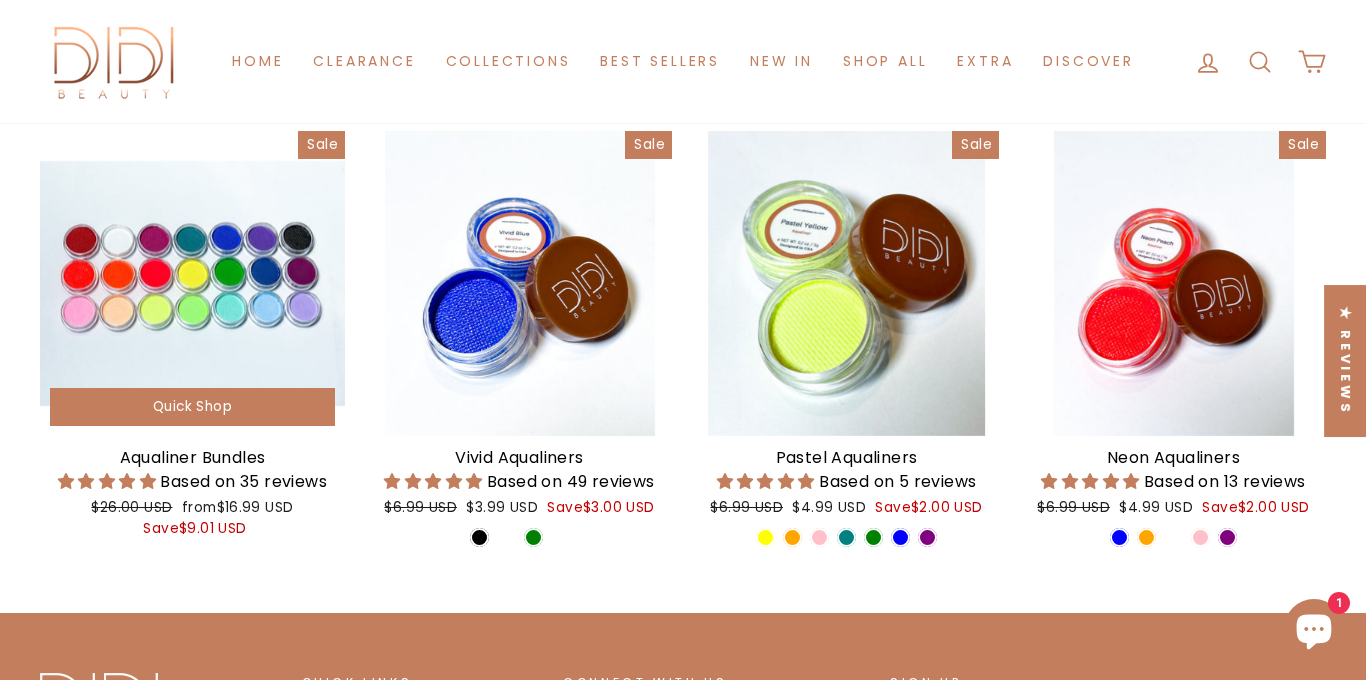 click at bounding box center [192, 283] 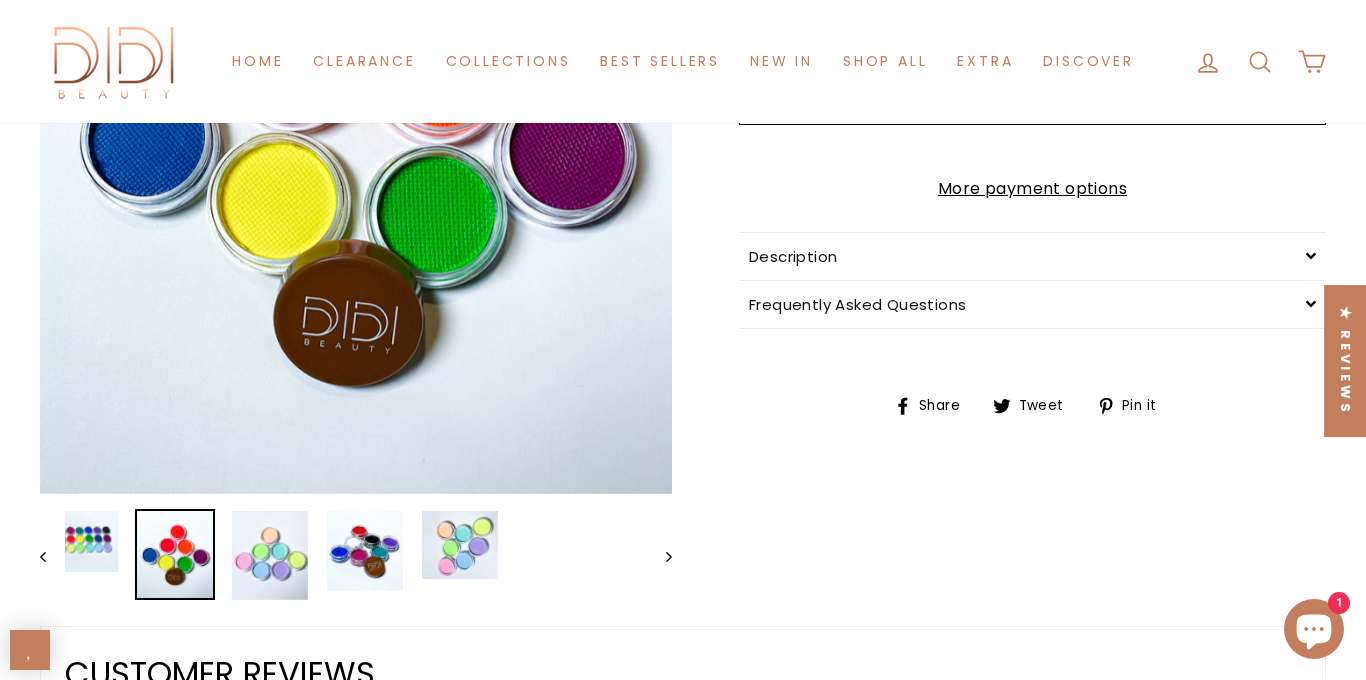 scroll, scrollTop: 552, scrollLeft: 0, axis: vertical 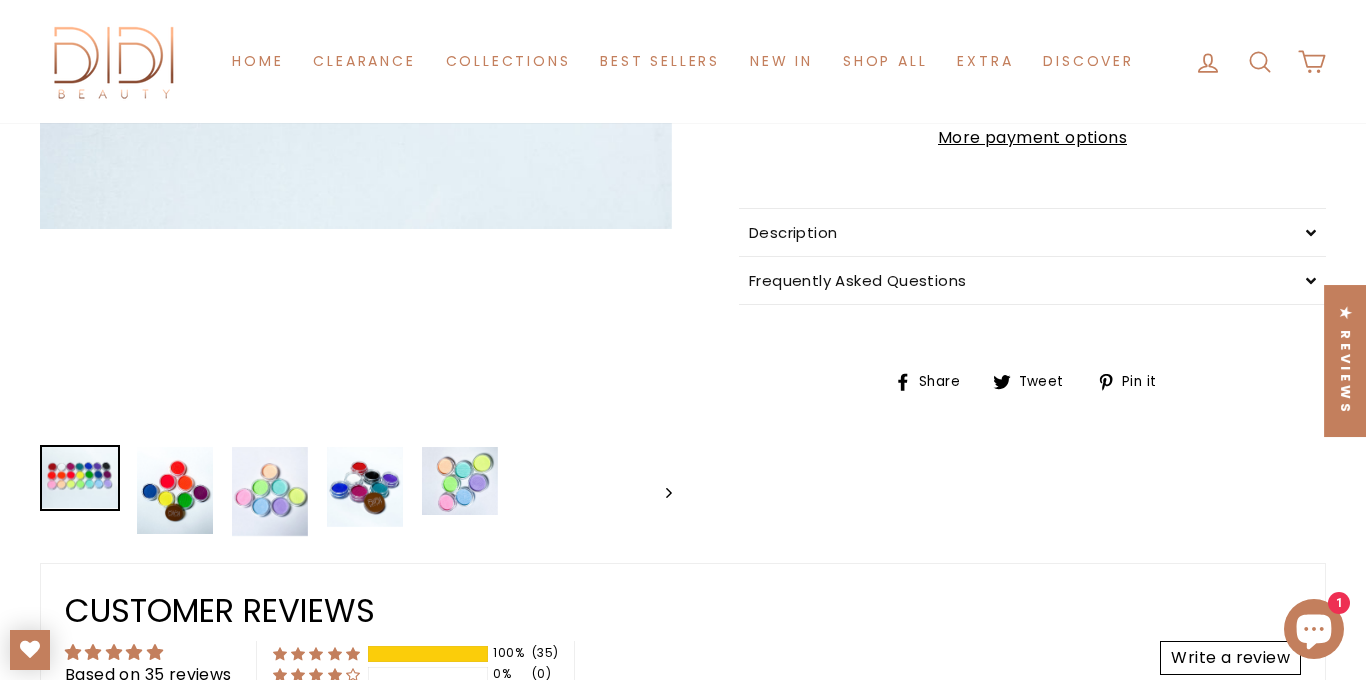 click at bounding box center (80, 477) 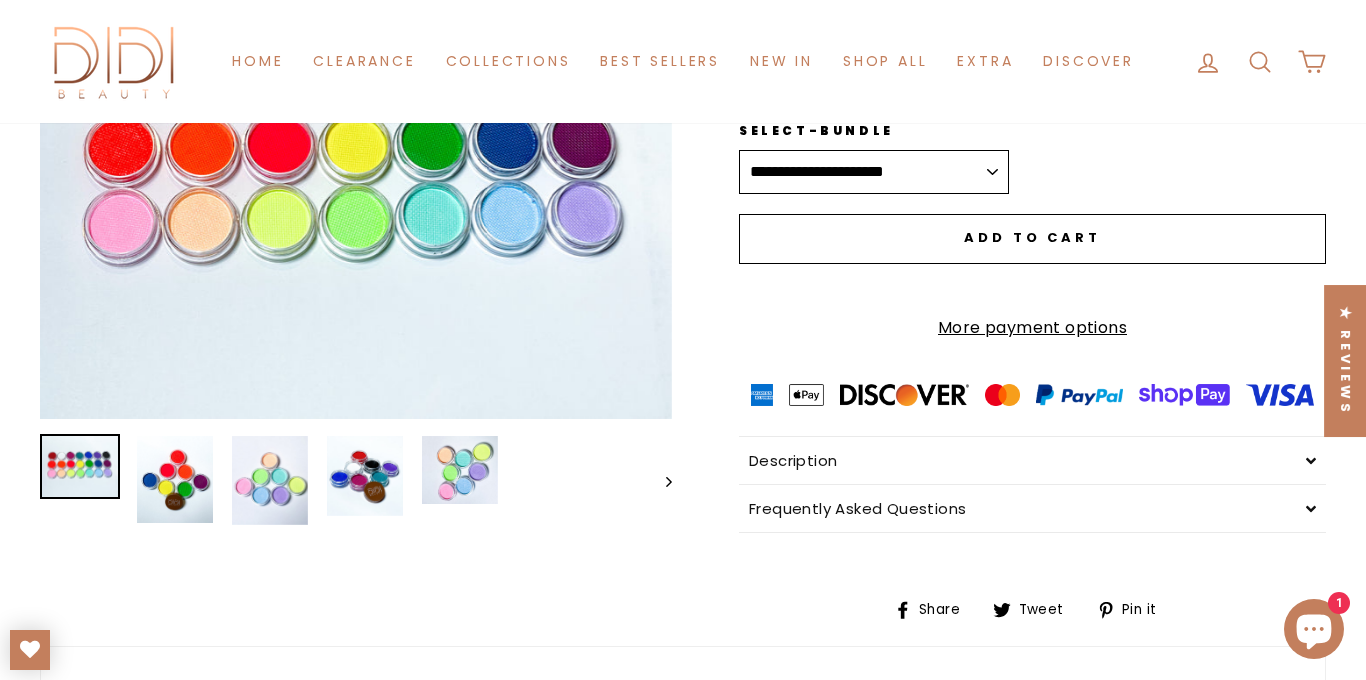 scroll, scrollTop: 257, scrollLeft: 0, axis: vertical 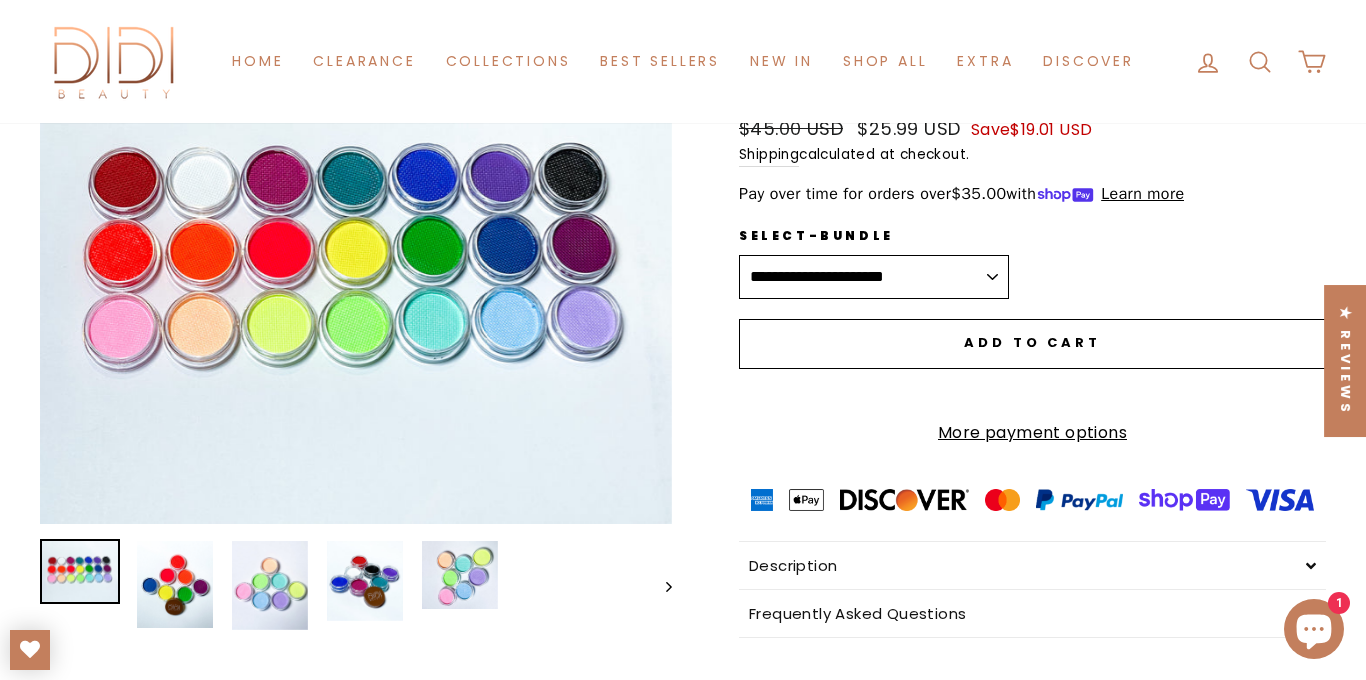 click on "Close (esc)" at bounding box center [356, 270] 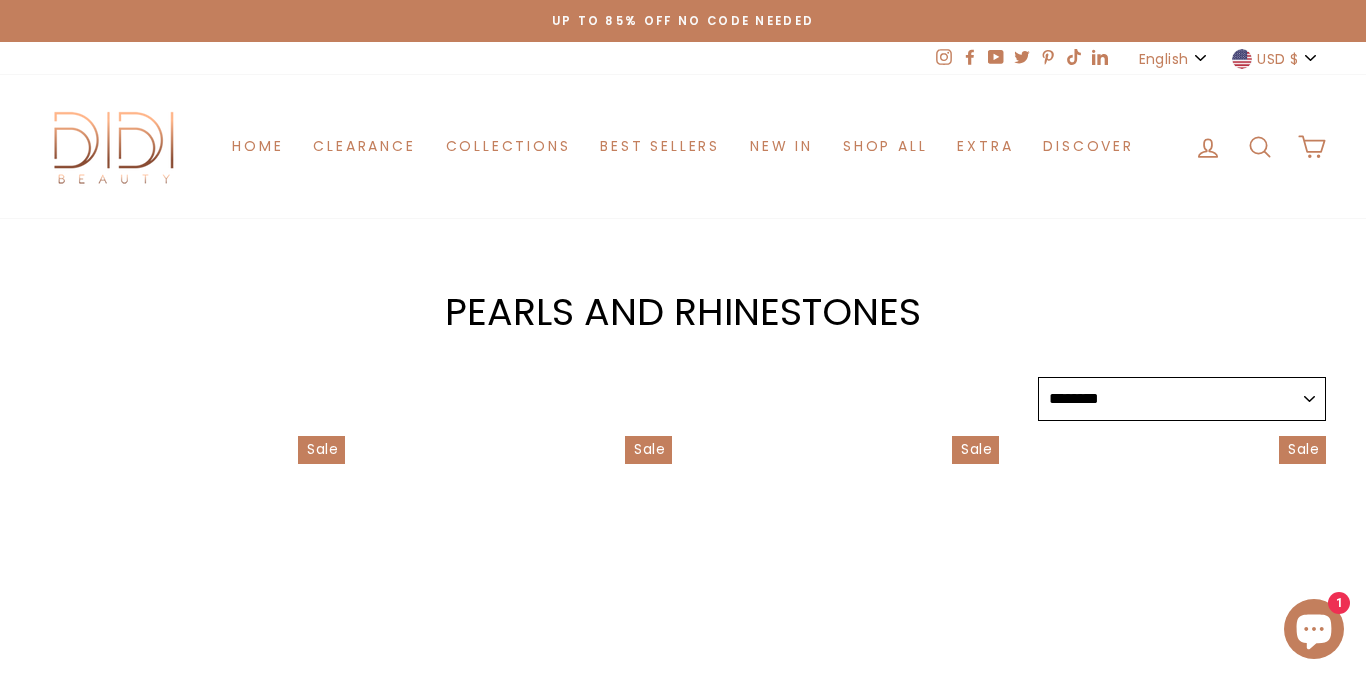select on "******" 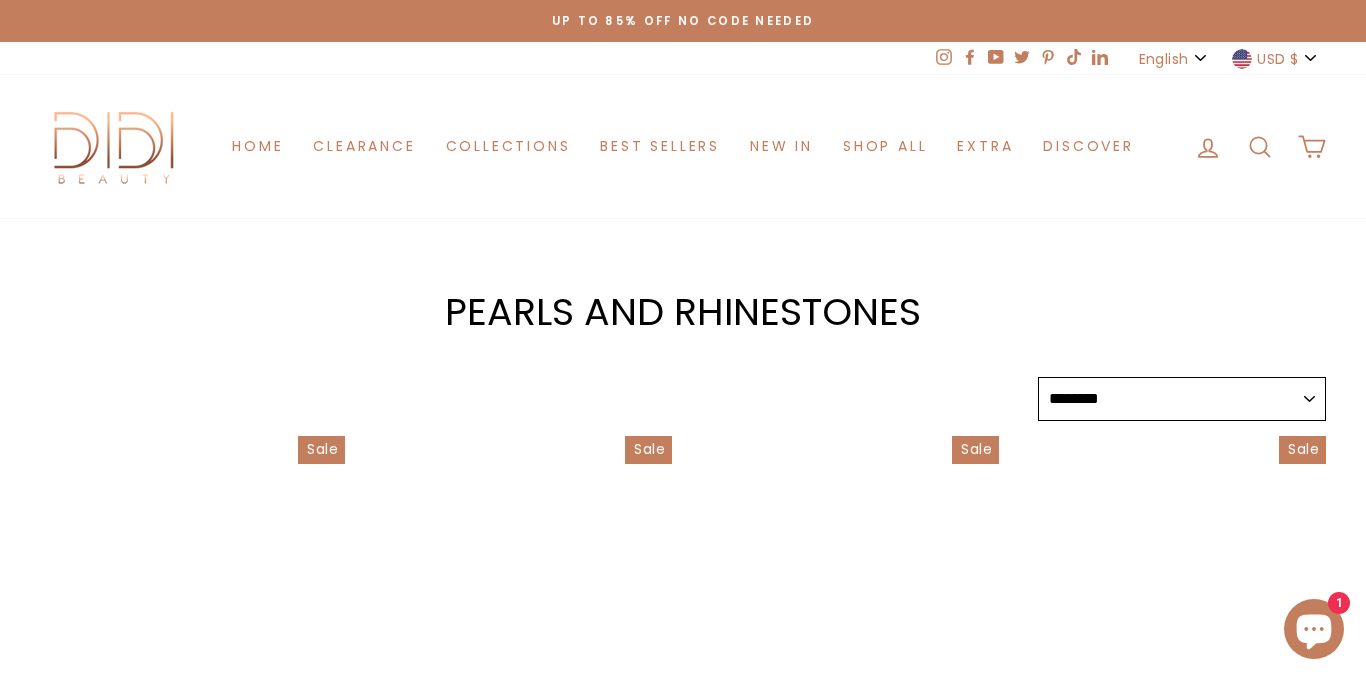 scroll, scrollTop: 0, scrollLeft: 0, axis: both 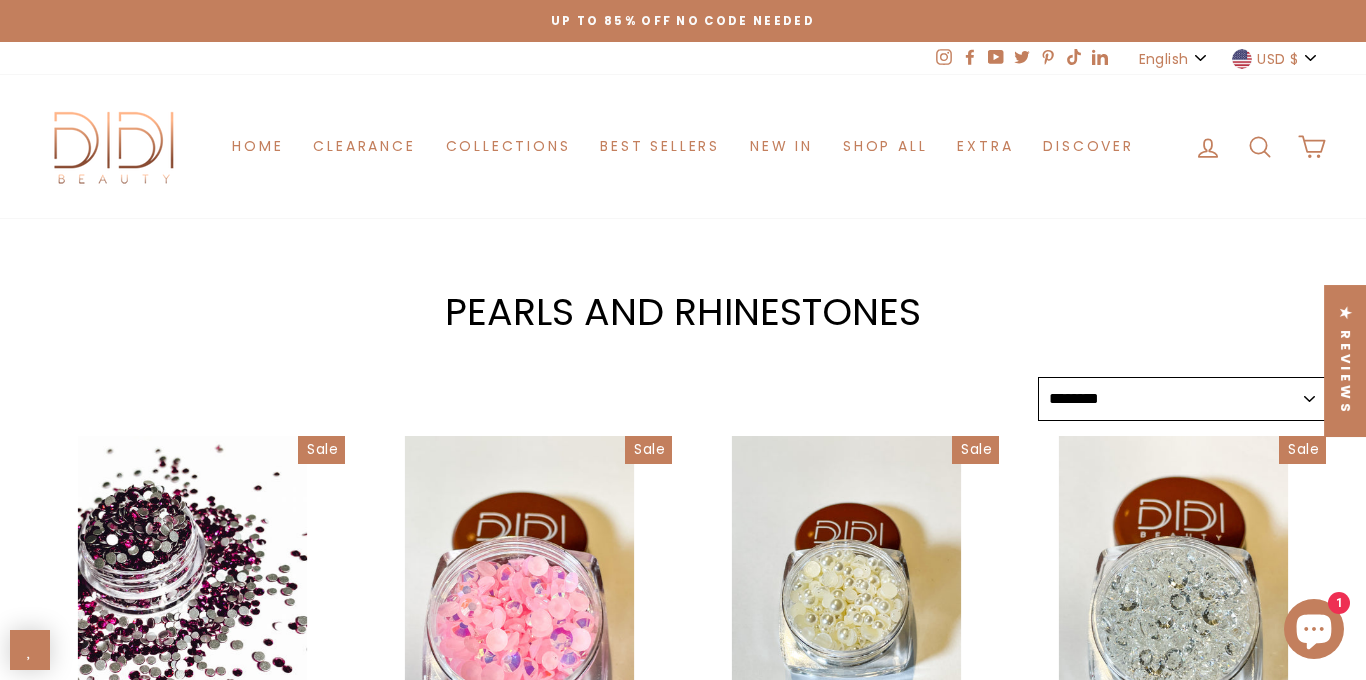 click on "PEARLS AND RHINESTONES" at bounding box center (683, 312) 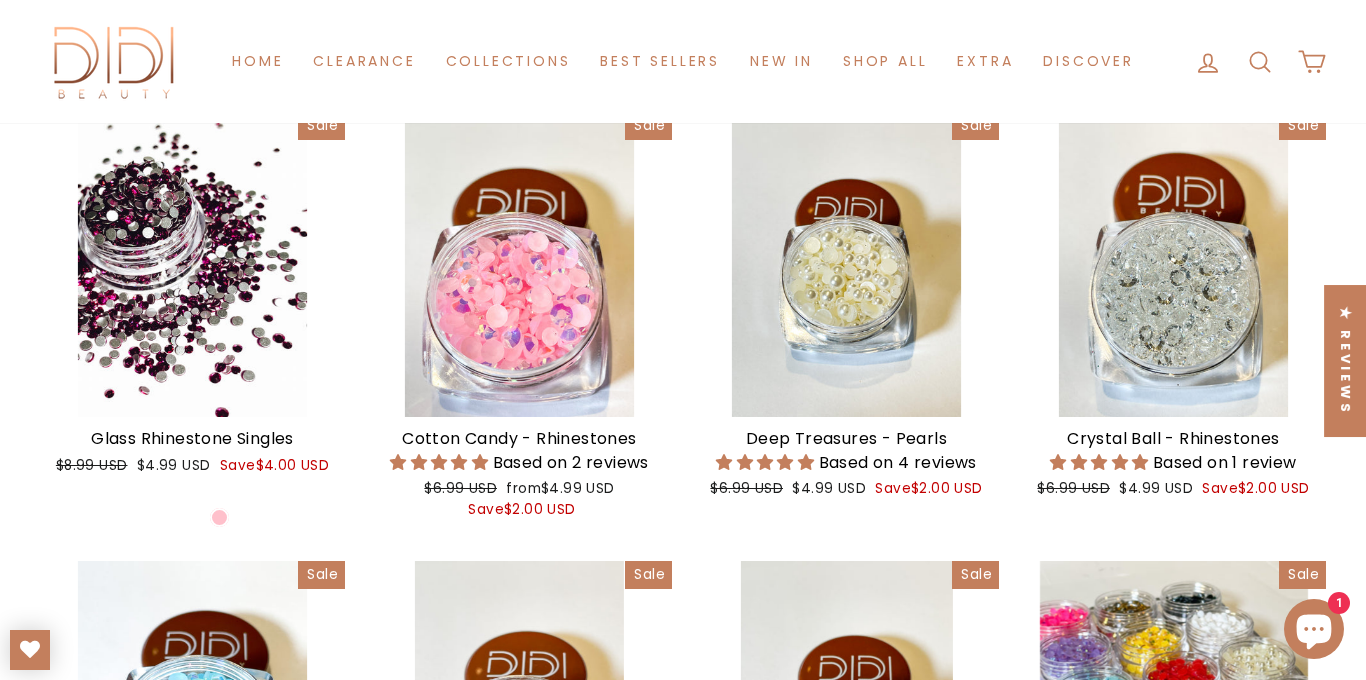 scroll, scrollTop: 334, scrollLeft: 0, axis: vertical 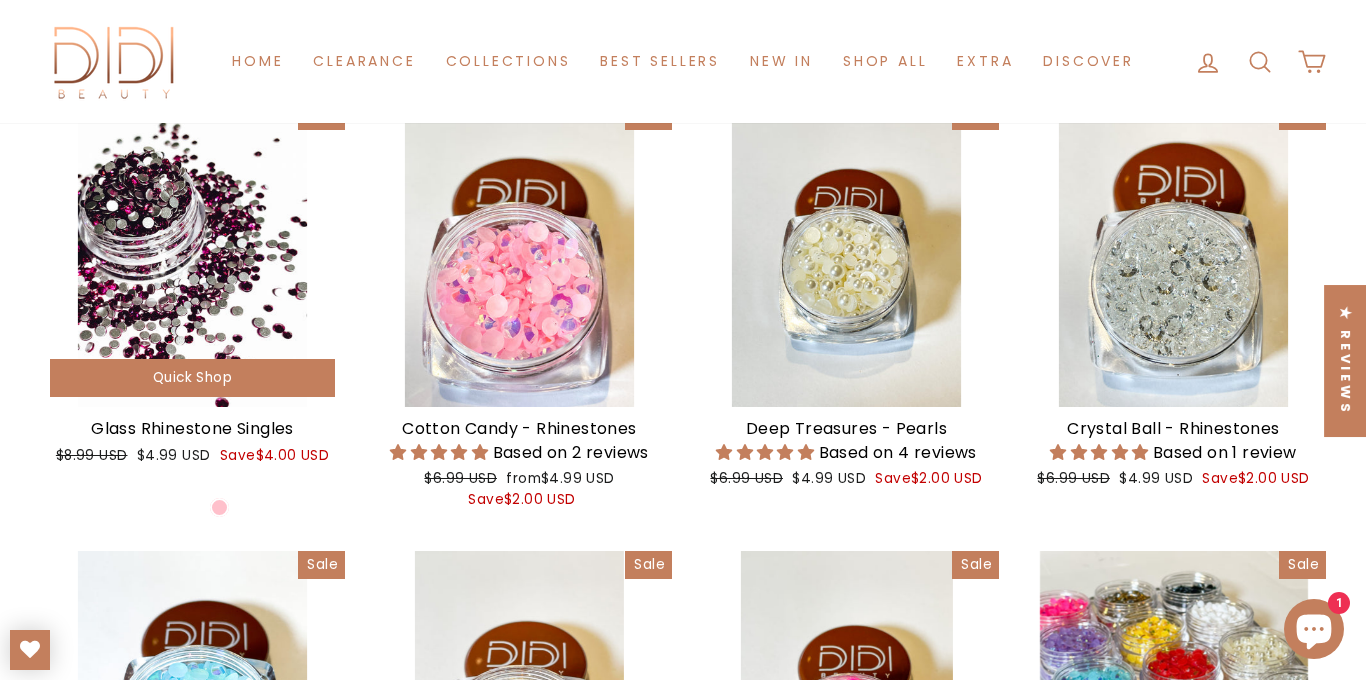 click at bounding box center (192, 254) 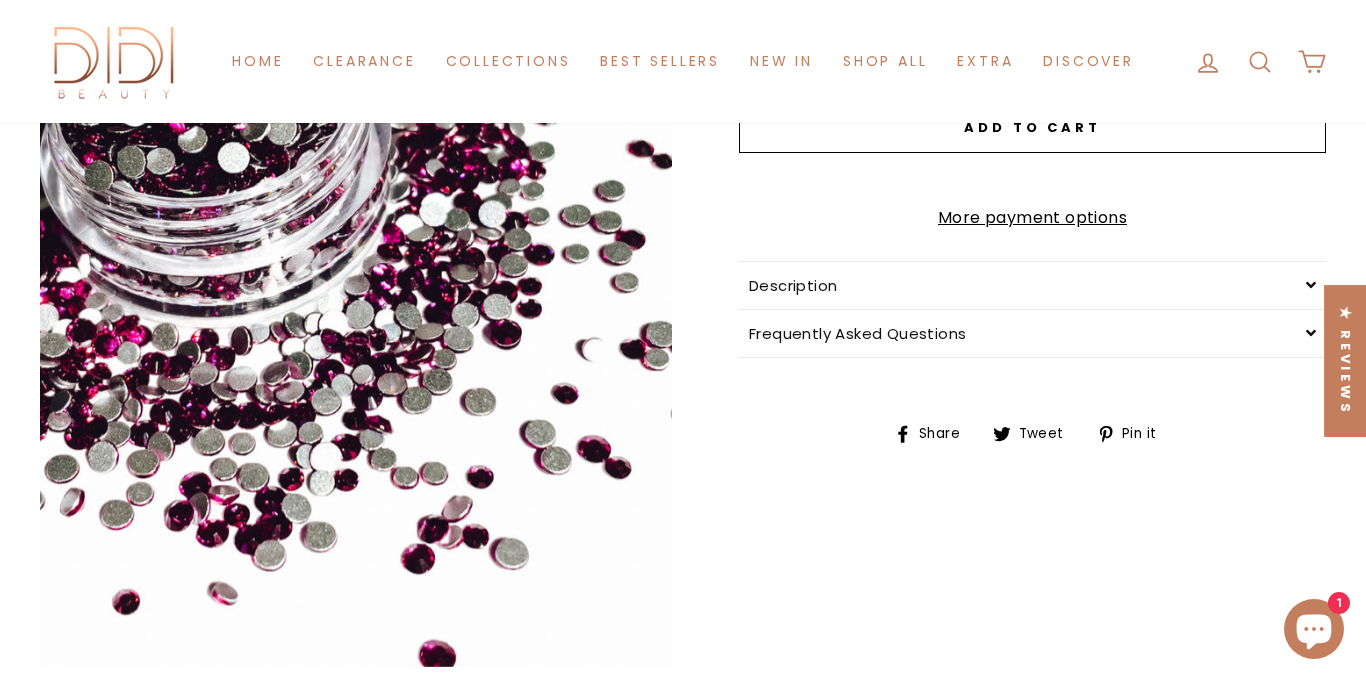 scroll, scrollTop: 386, scrollLeft: 0, axis: vertical 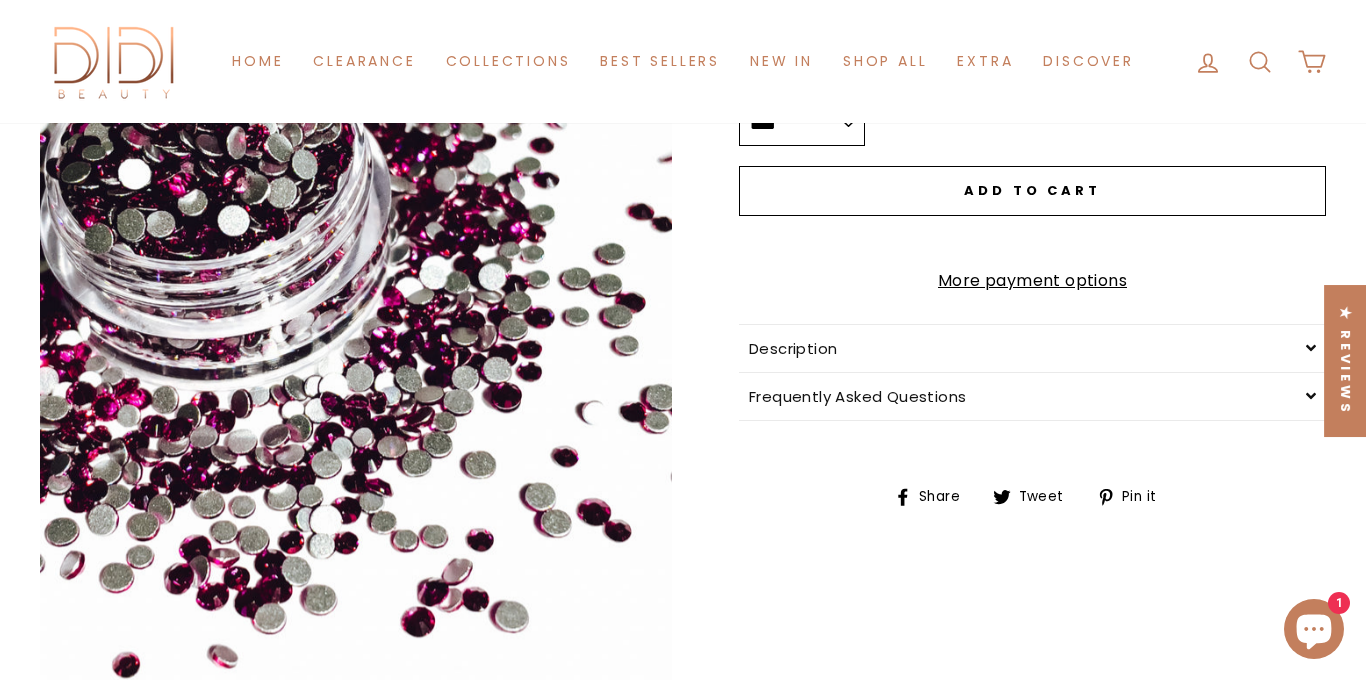 click on "Close (esc)" at bounding box center [356, 308] 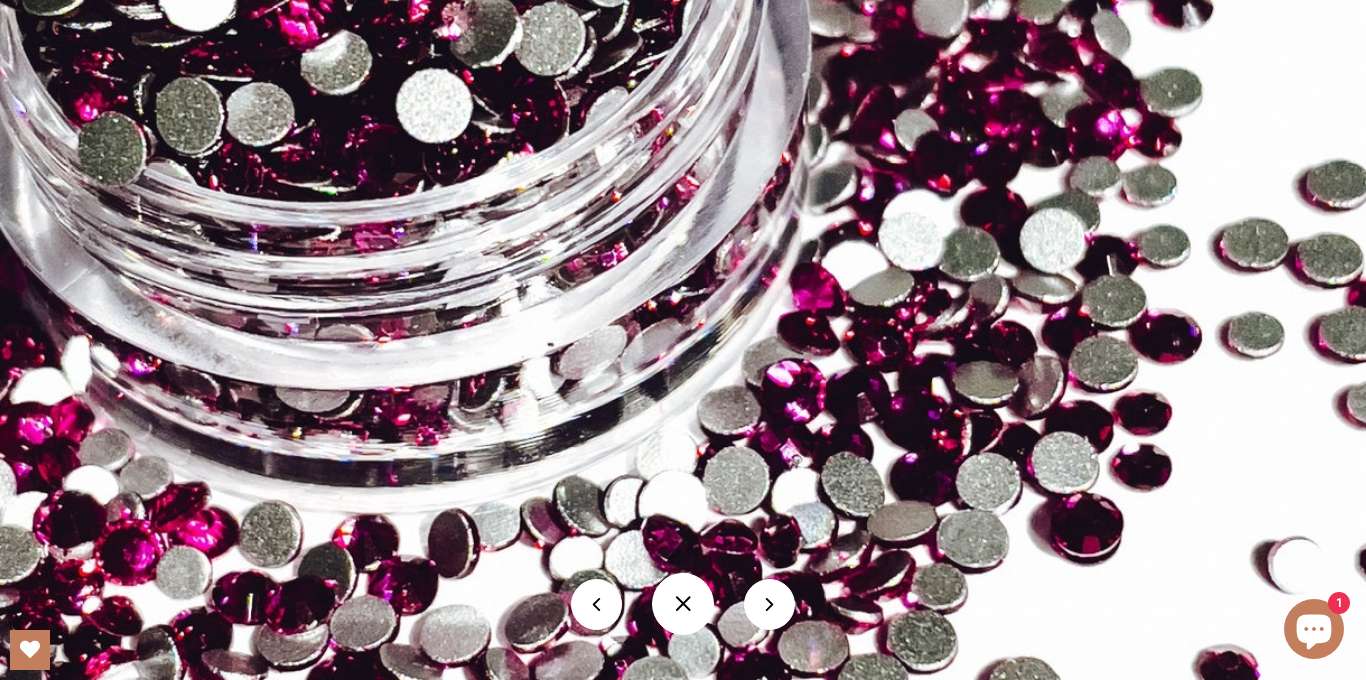 click at bounding box center [727, 316] 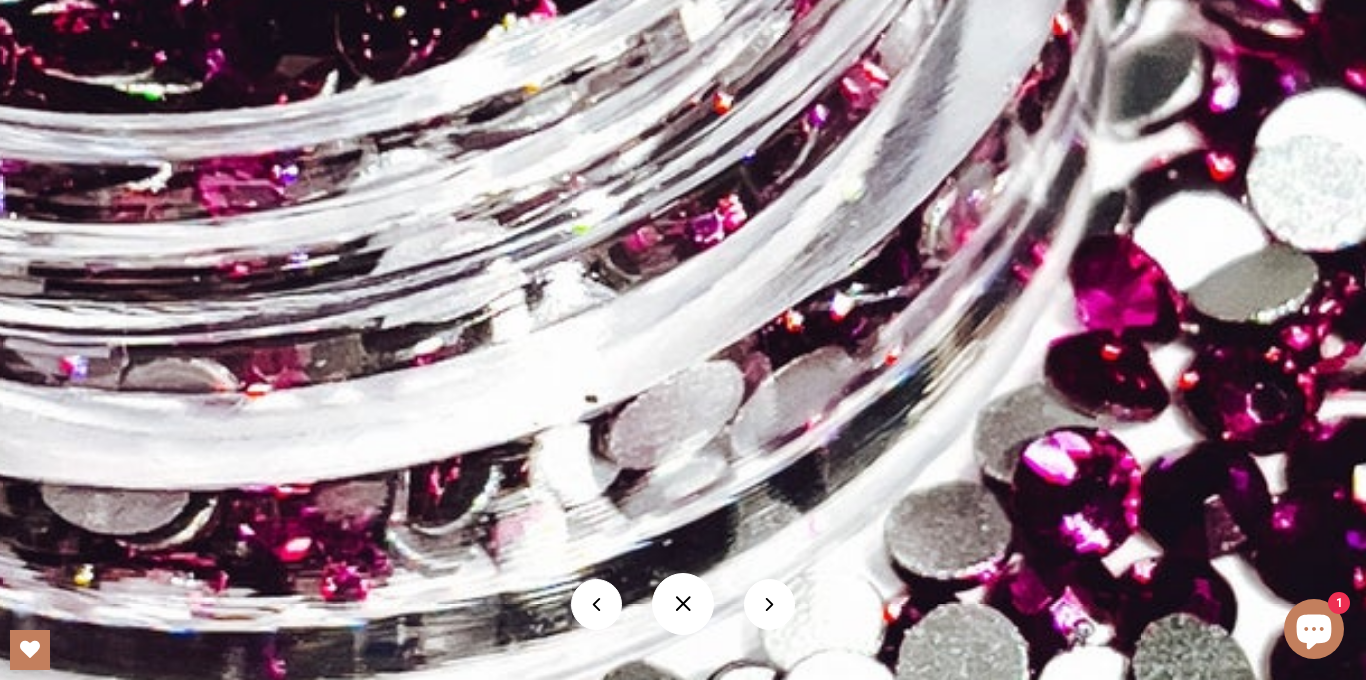 click at bounding box center [944, 342] 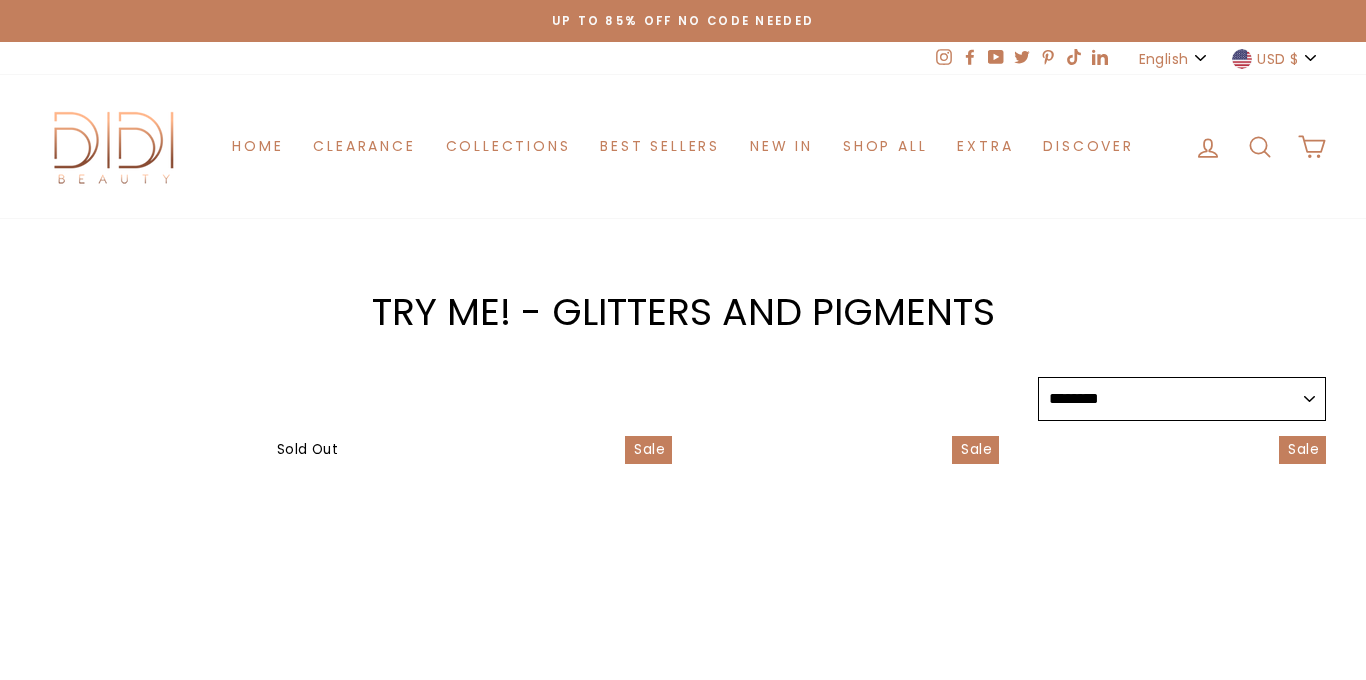 select on "******" 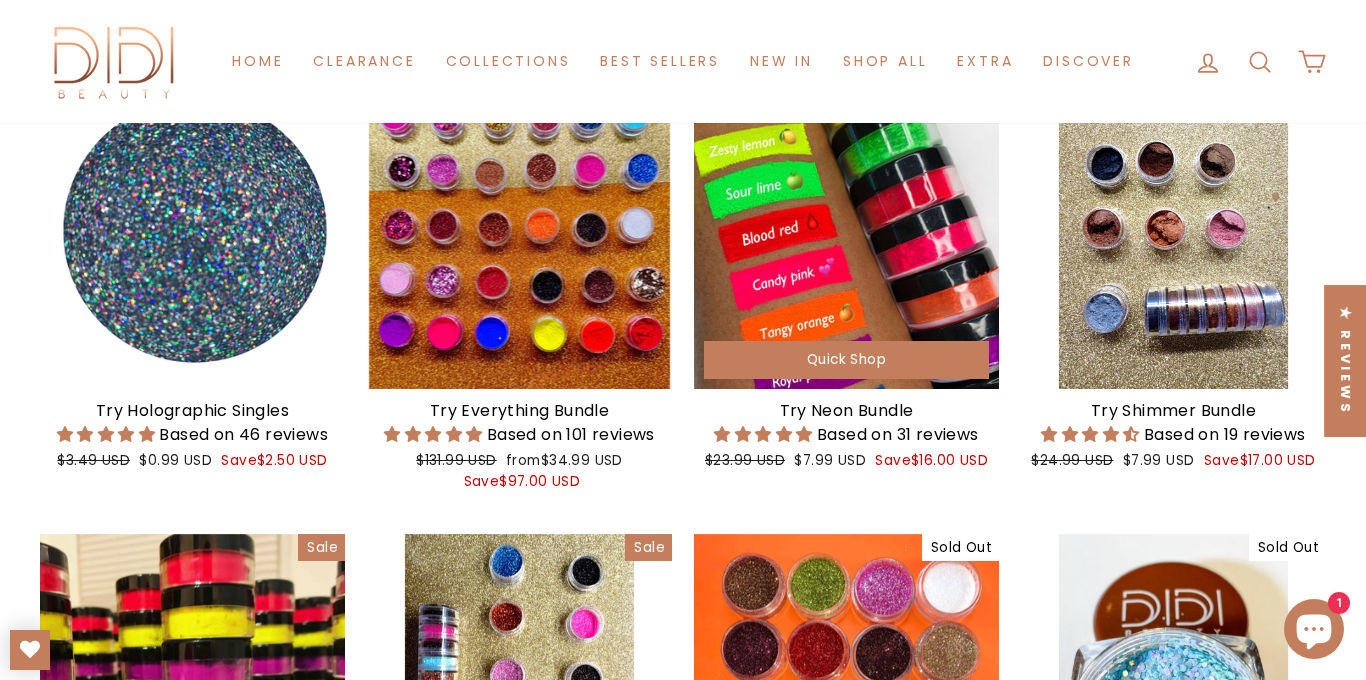 scroll, scrollTop: 349, scrollLeft: 0, axis: vertical 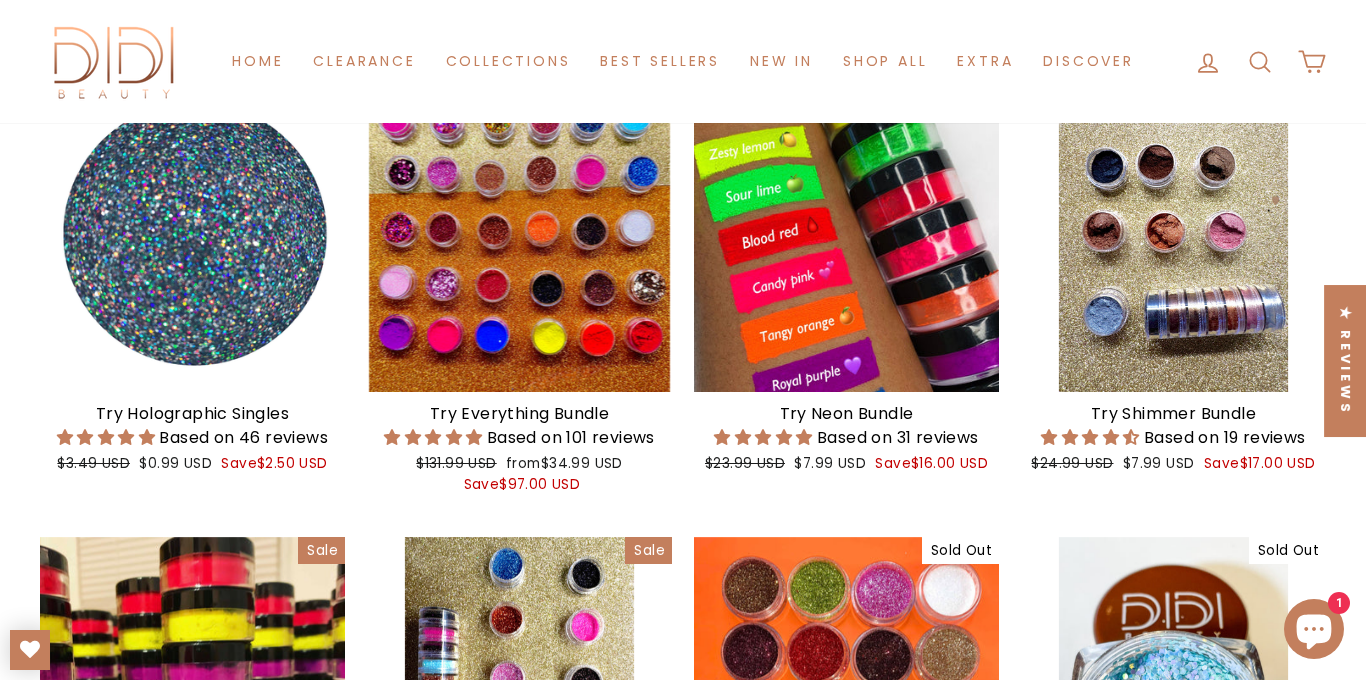 click at bounding box center (192, 239) 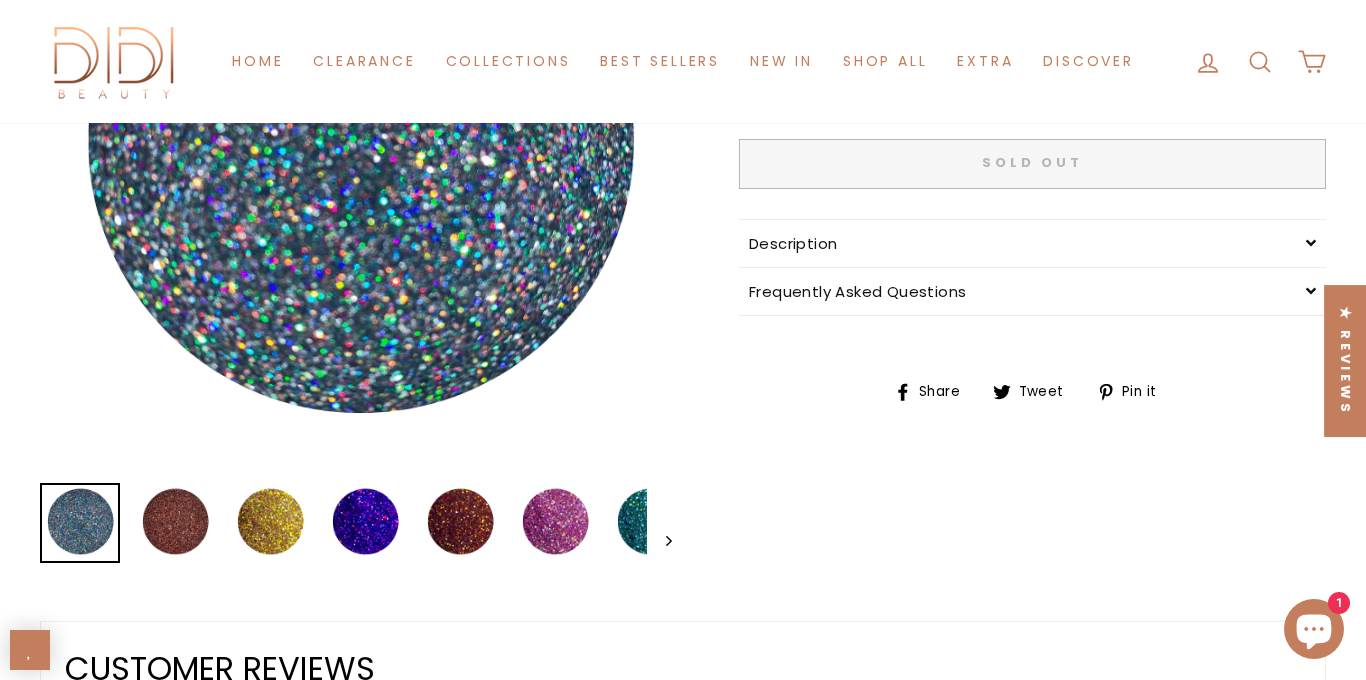 scroll, scrollTop: 438, scrollLeft: 0, axis: vertical 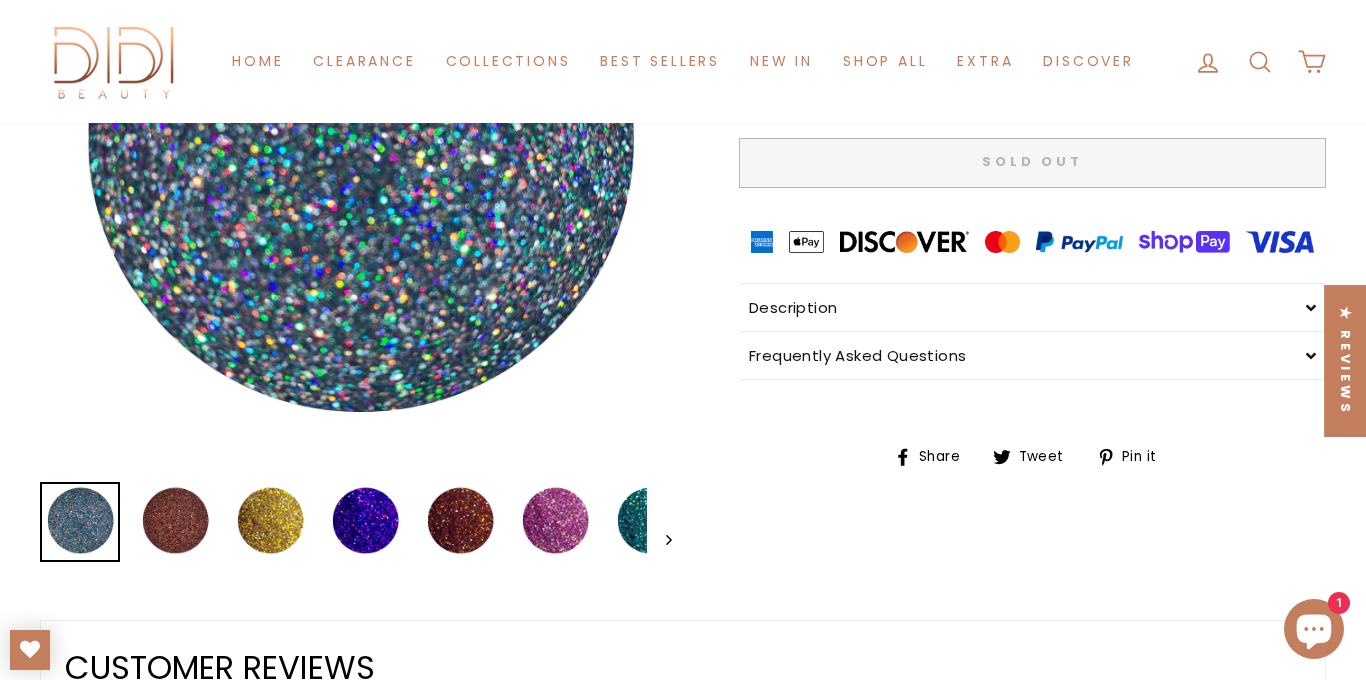 click on "Close (esc)" at bounding box center (356, 151) 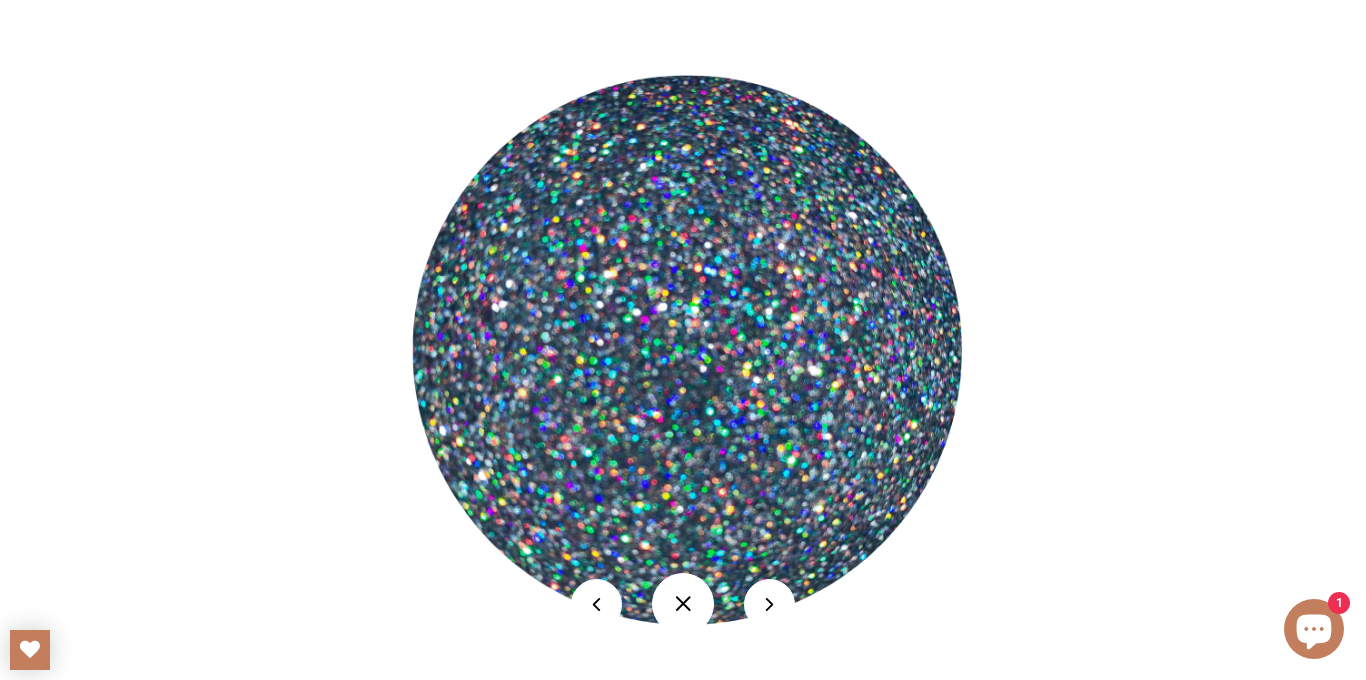 click at bounding box center (683, 604) 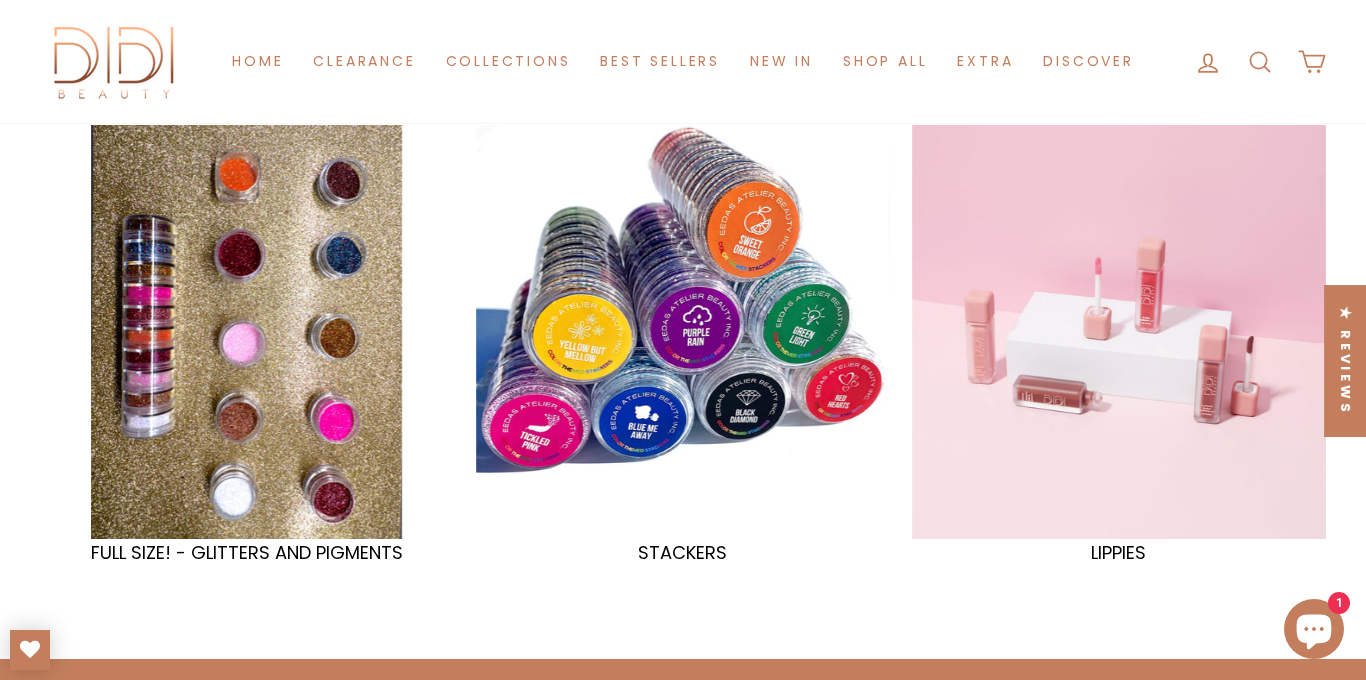 scroll, scrollTop: 1083, scrollLeft: 0, axis: vertical 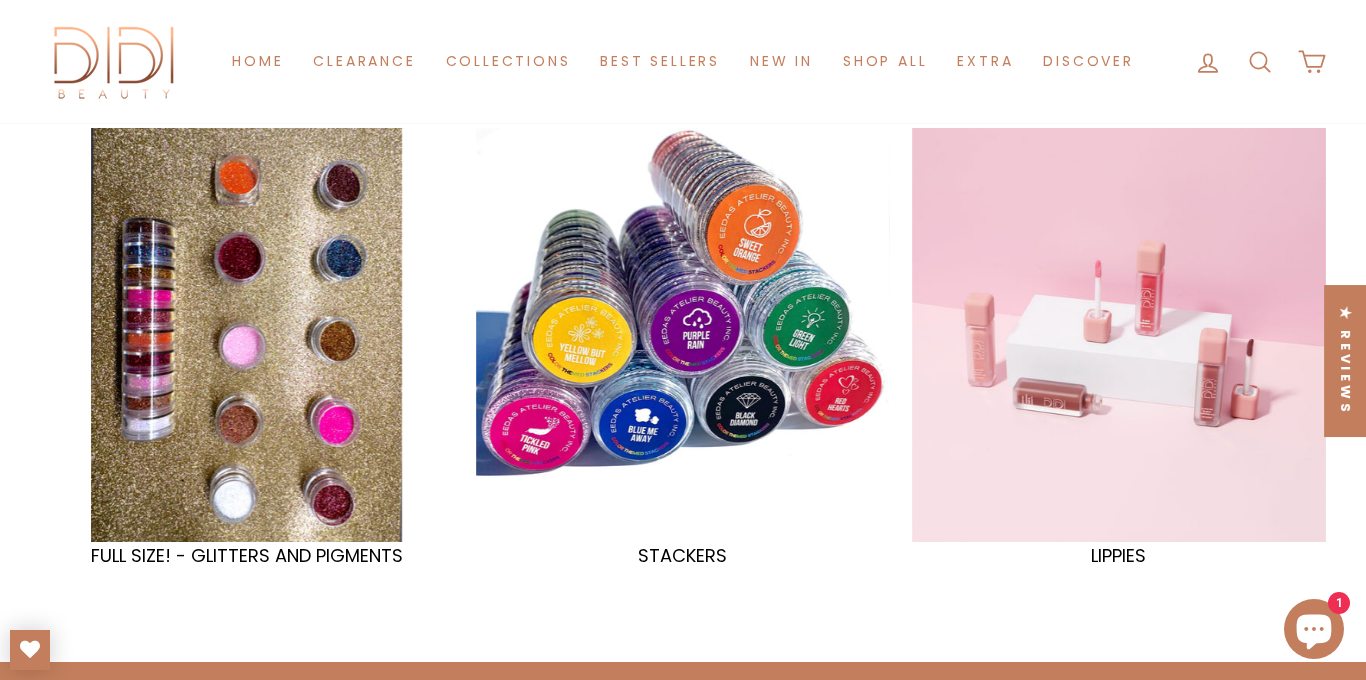 drag, startPoint x: 17, startPoint y: 563, endPoint x: 268, endPoint y: 568, distance: 251.04979 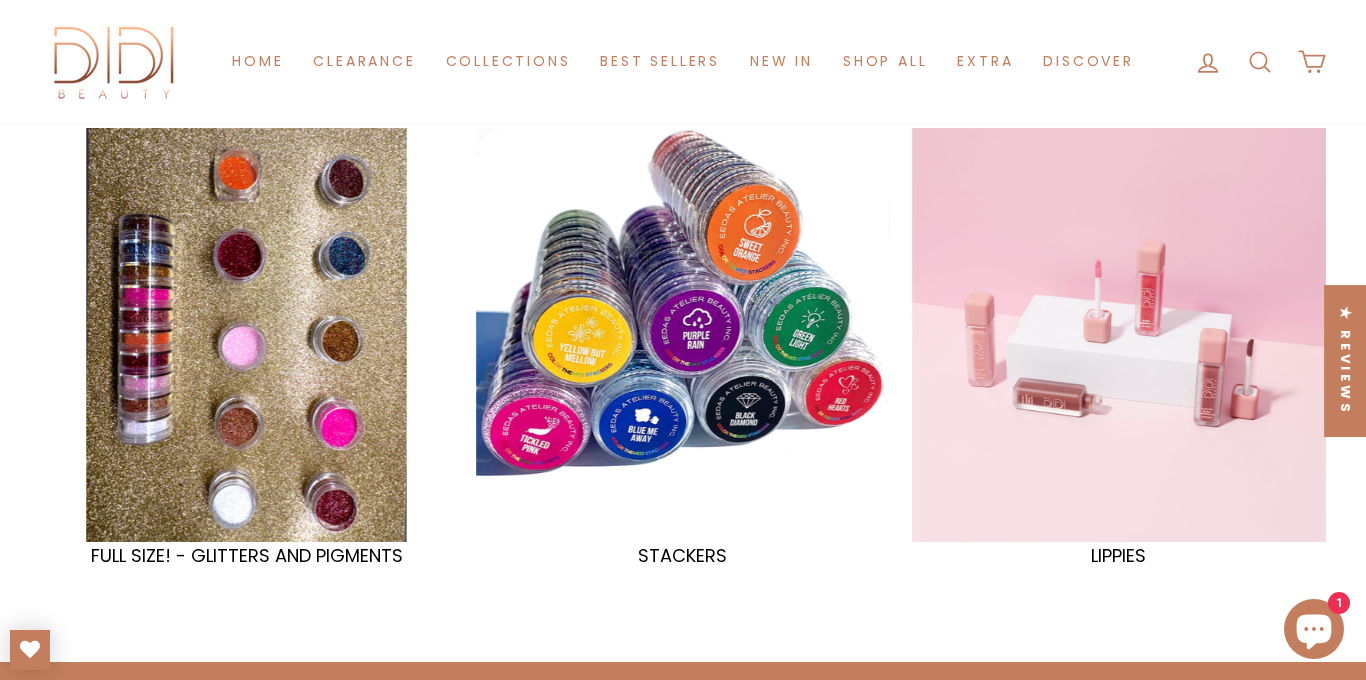 copy on "FULL SIZE! - GLITTERS AND PIGMENTS" 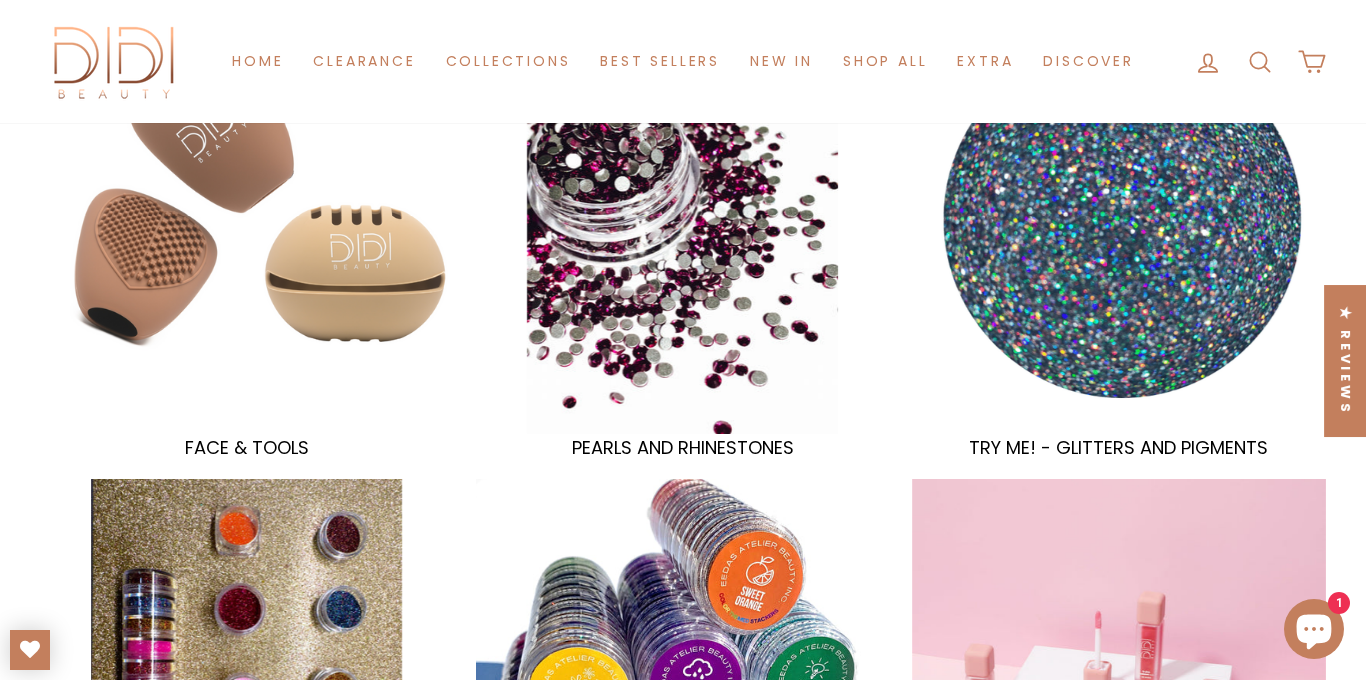 scroll, scrollTop: 733, scrollLeft: 0, axis: vertical 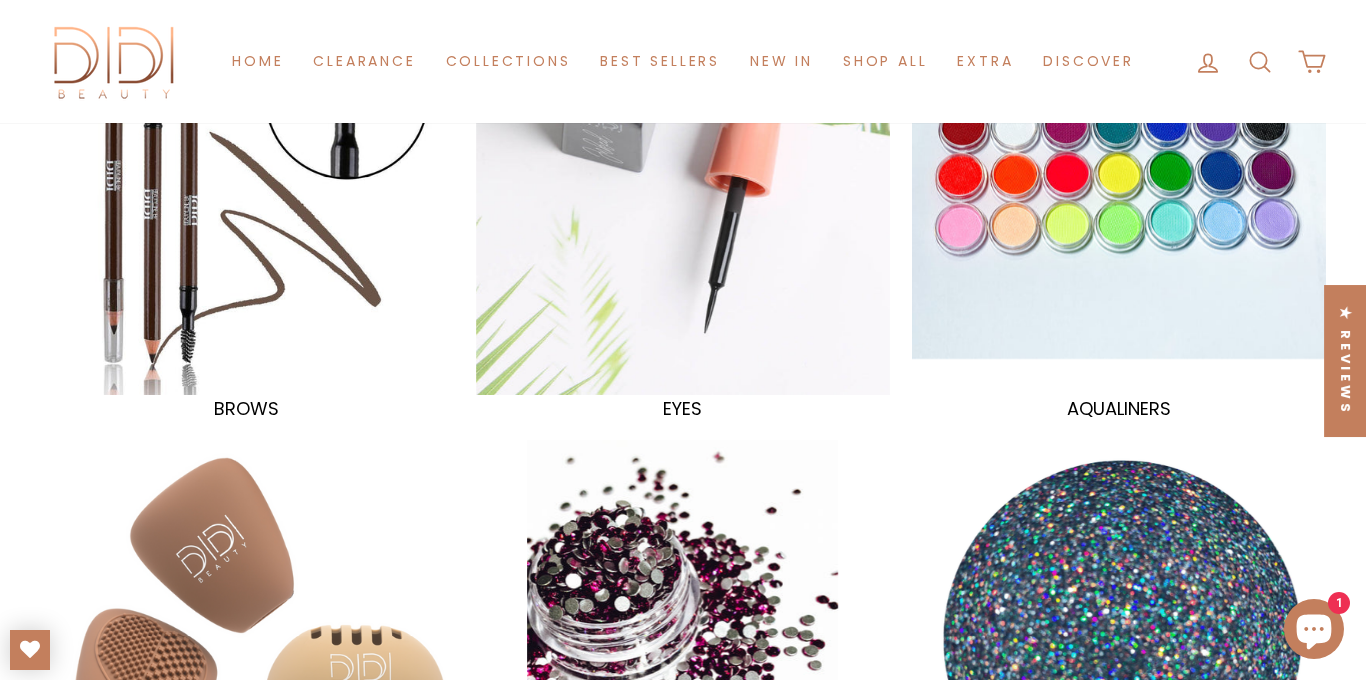 click on "AQUALINERS" at bounding box center [1119, 409] 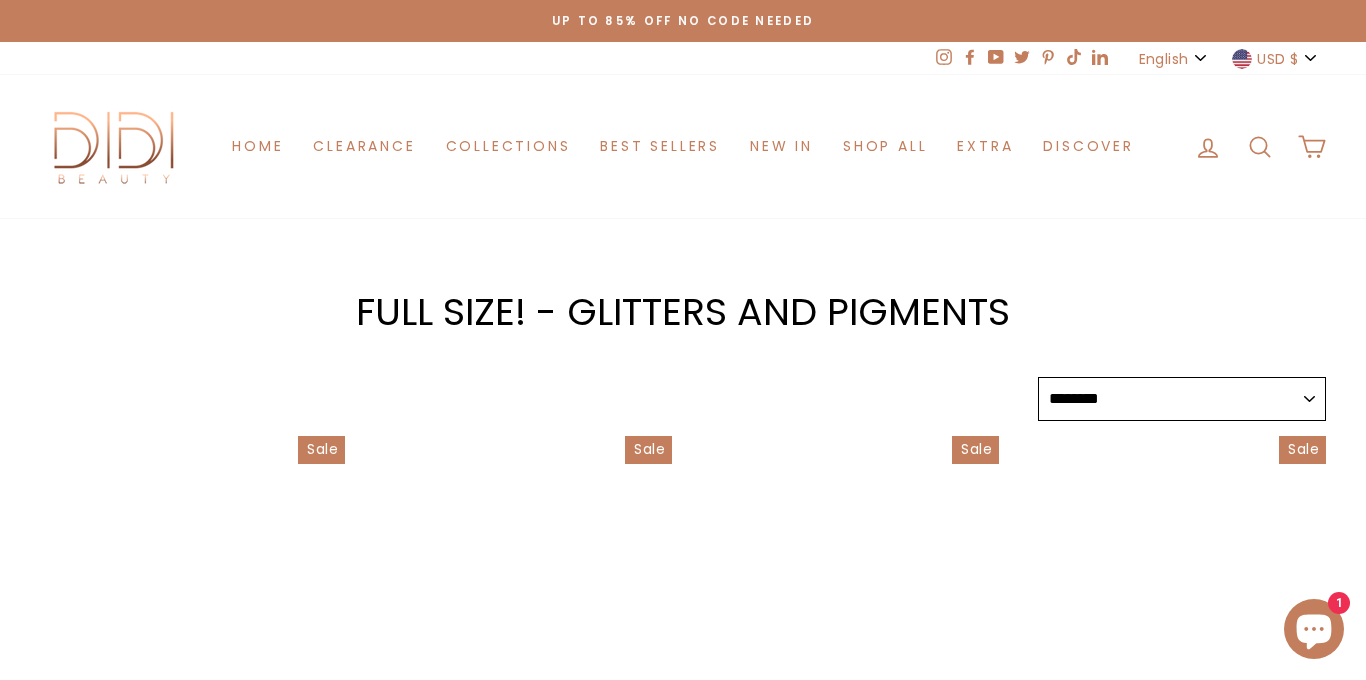 select on "******" 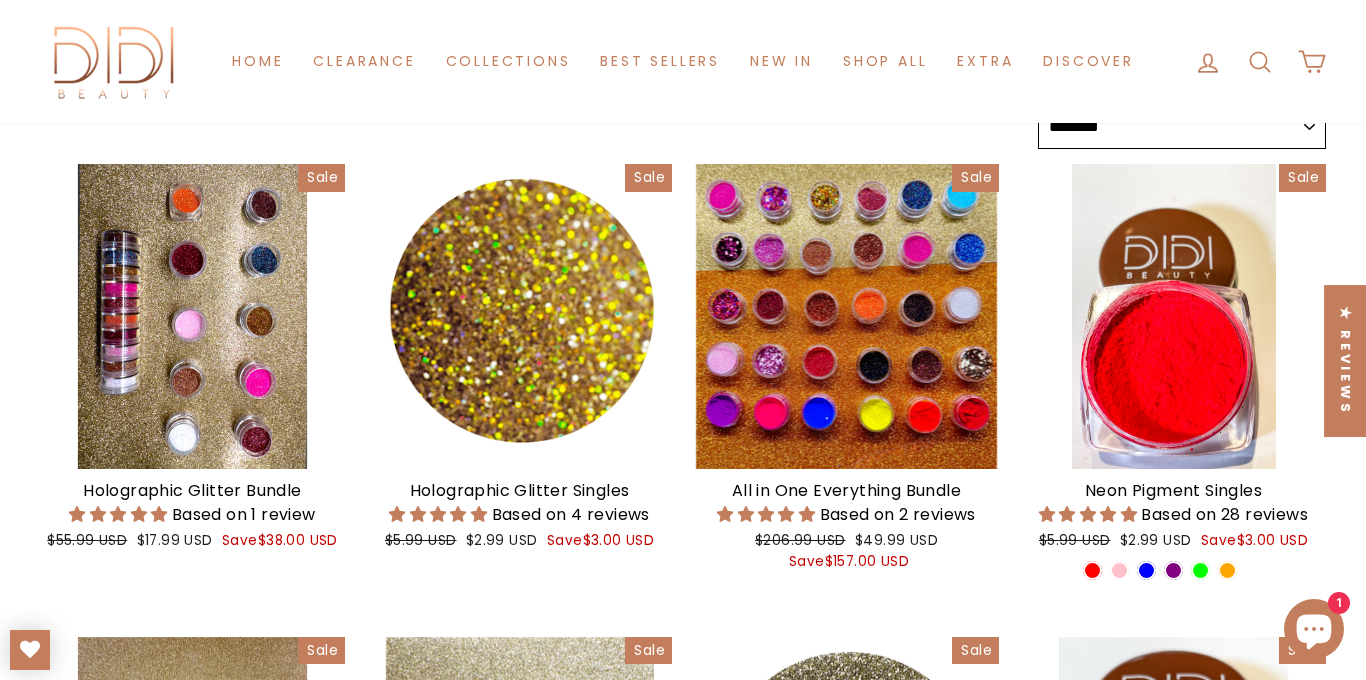 scroll, scrollTop: 371, scrollLeft: 0, axis: vertical 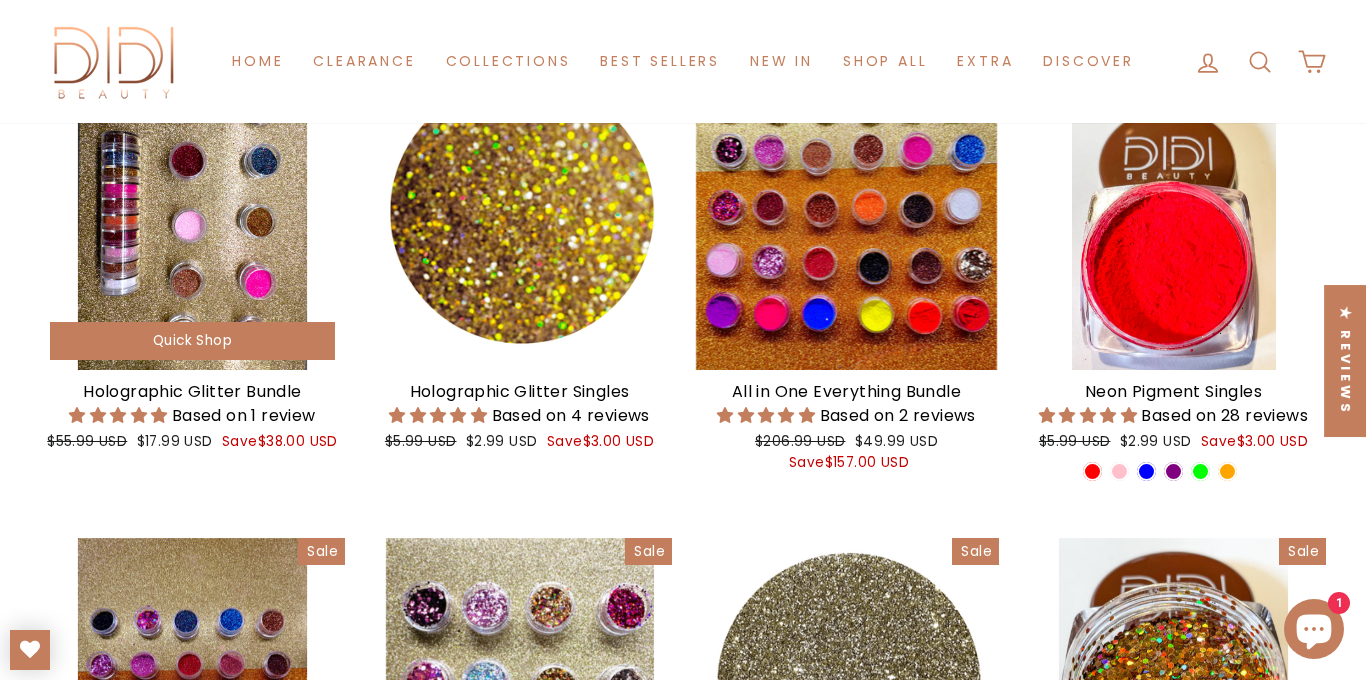 click at bounding box center [192, 217] 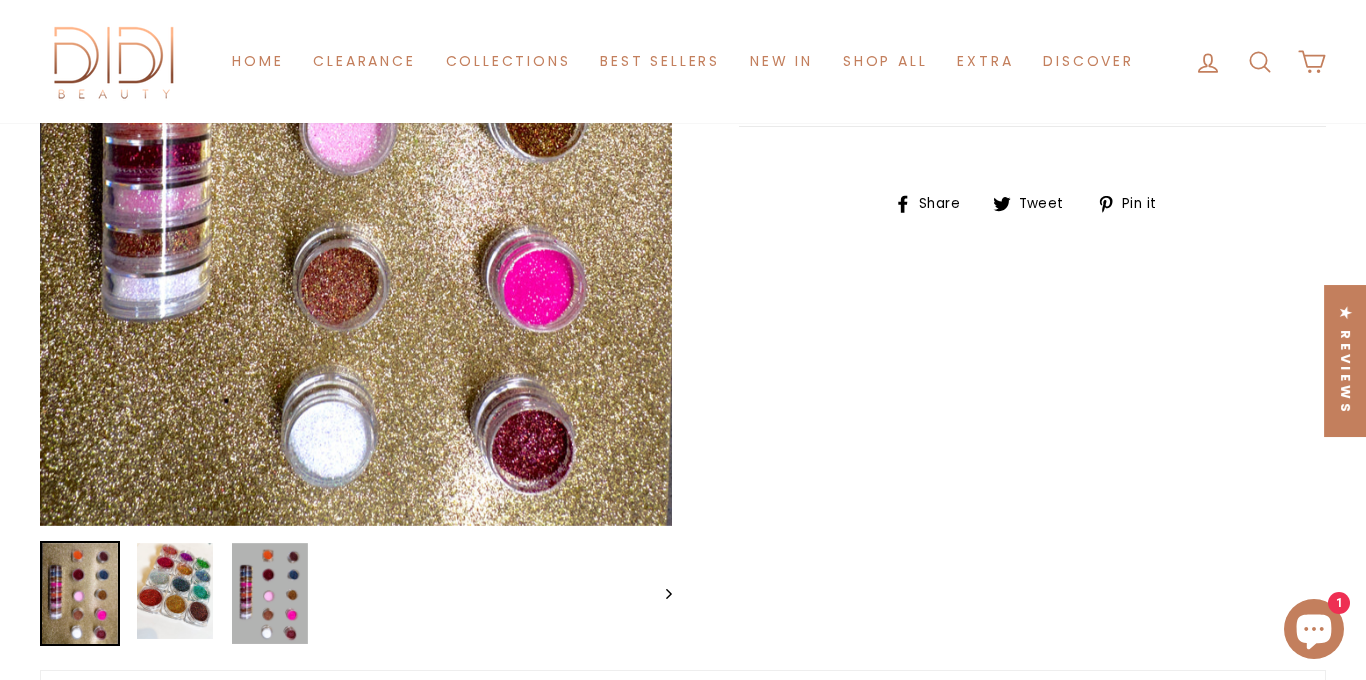 scroll, scrollTop: 594, scrollLeft: 0, axis: vertical 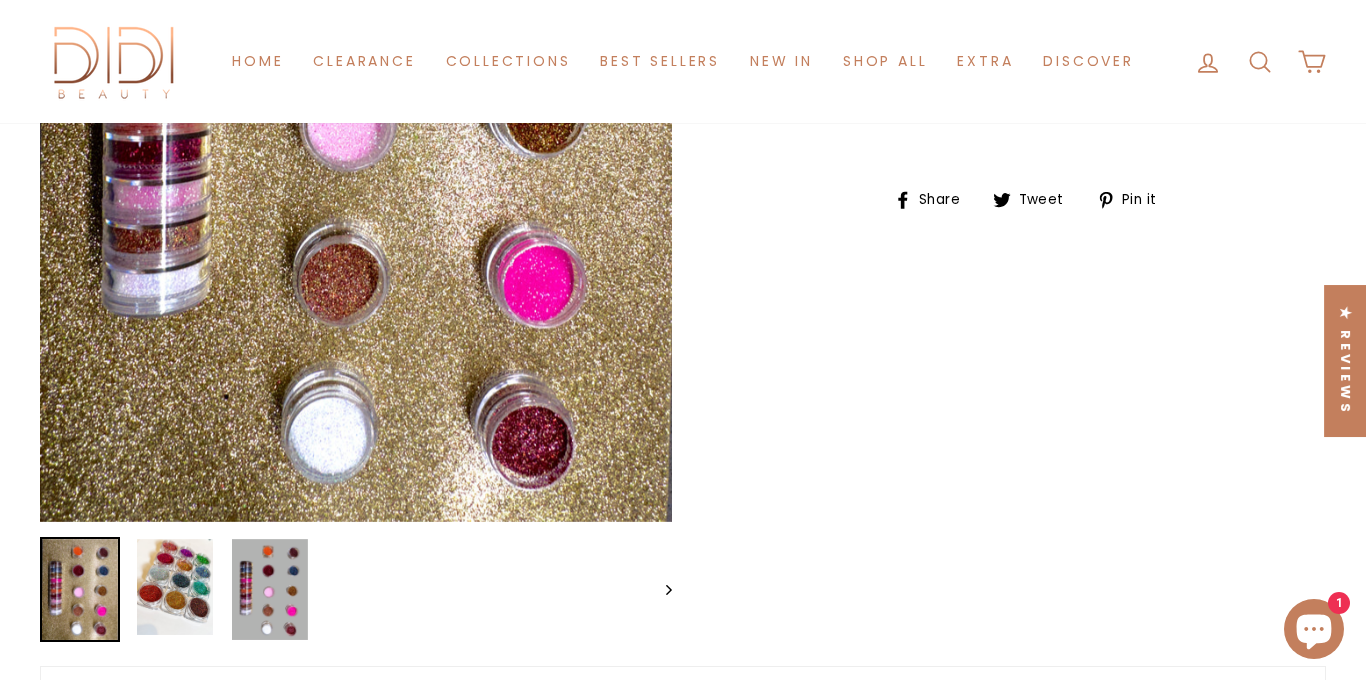click on "Close (esc)" at bounding box center [356, 100] 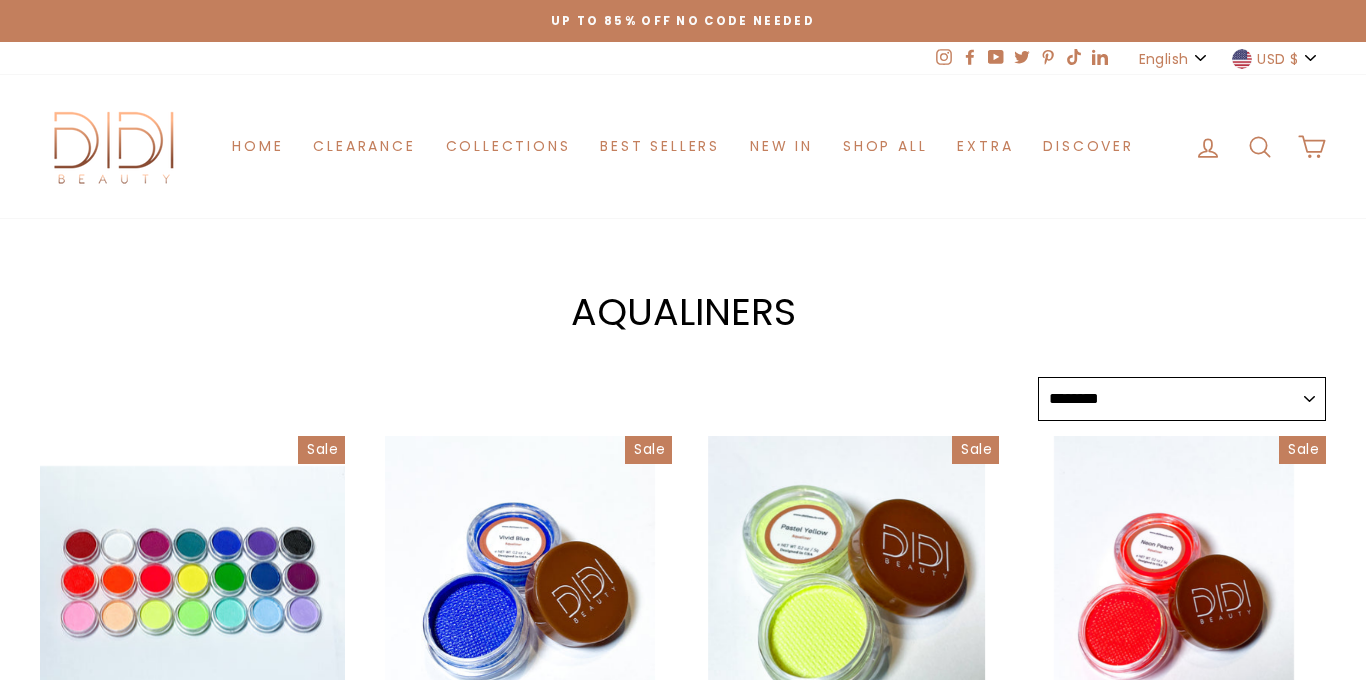 select on "******" 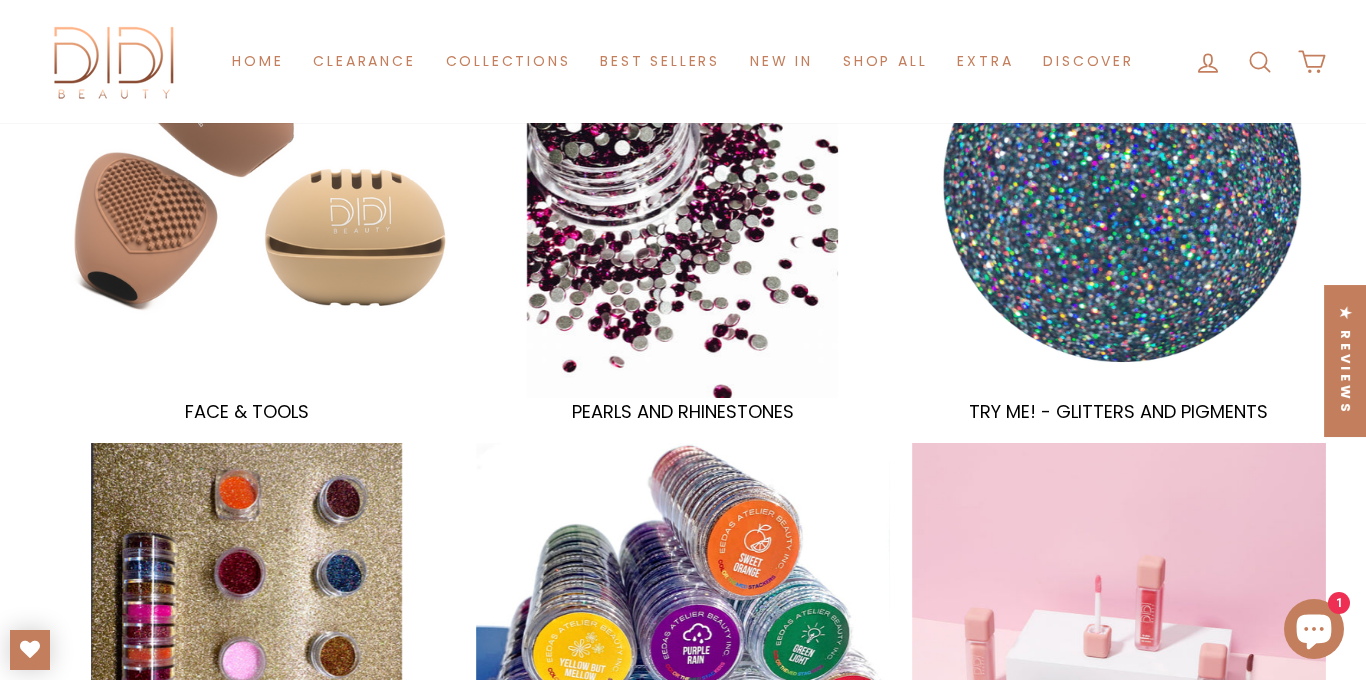 scroll, scrollTop: 769, scrollLeft: 0, axis: vertical 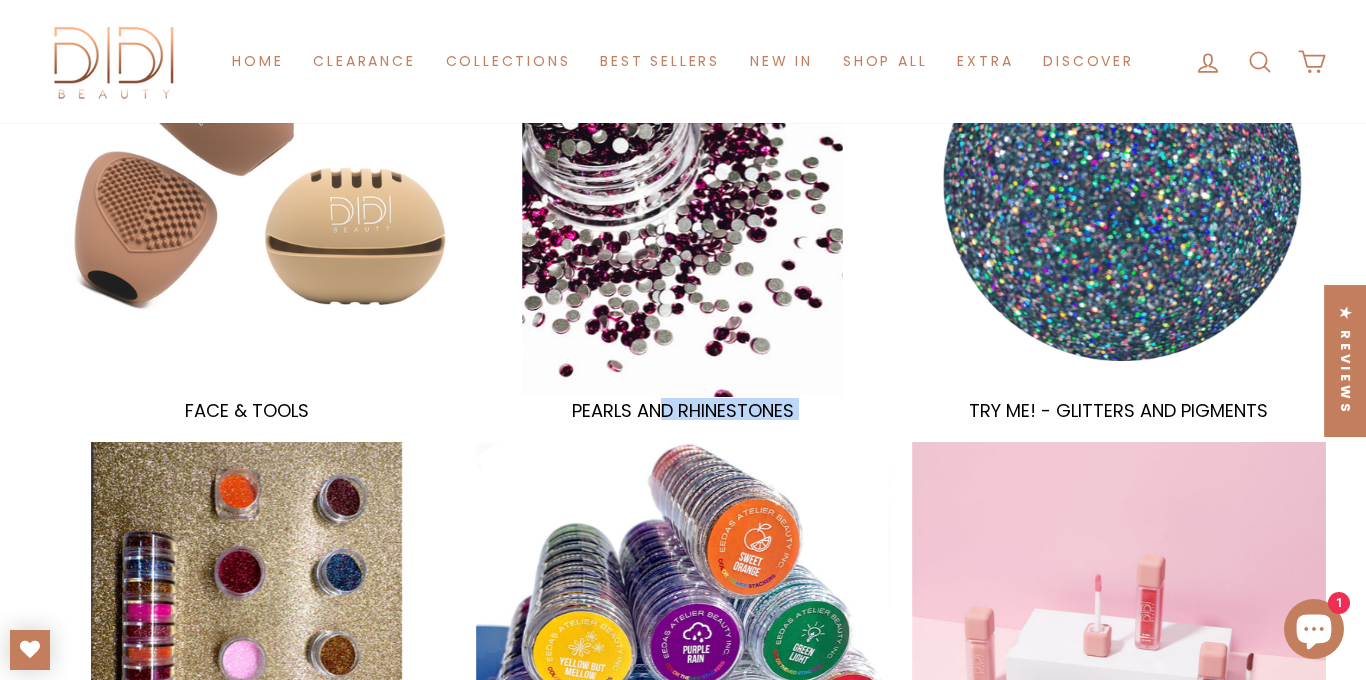 drag, startPoint x: 905, startPoint y: 412, endPoint x: 573, endPoint y: 410, distance: 332.006 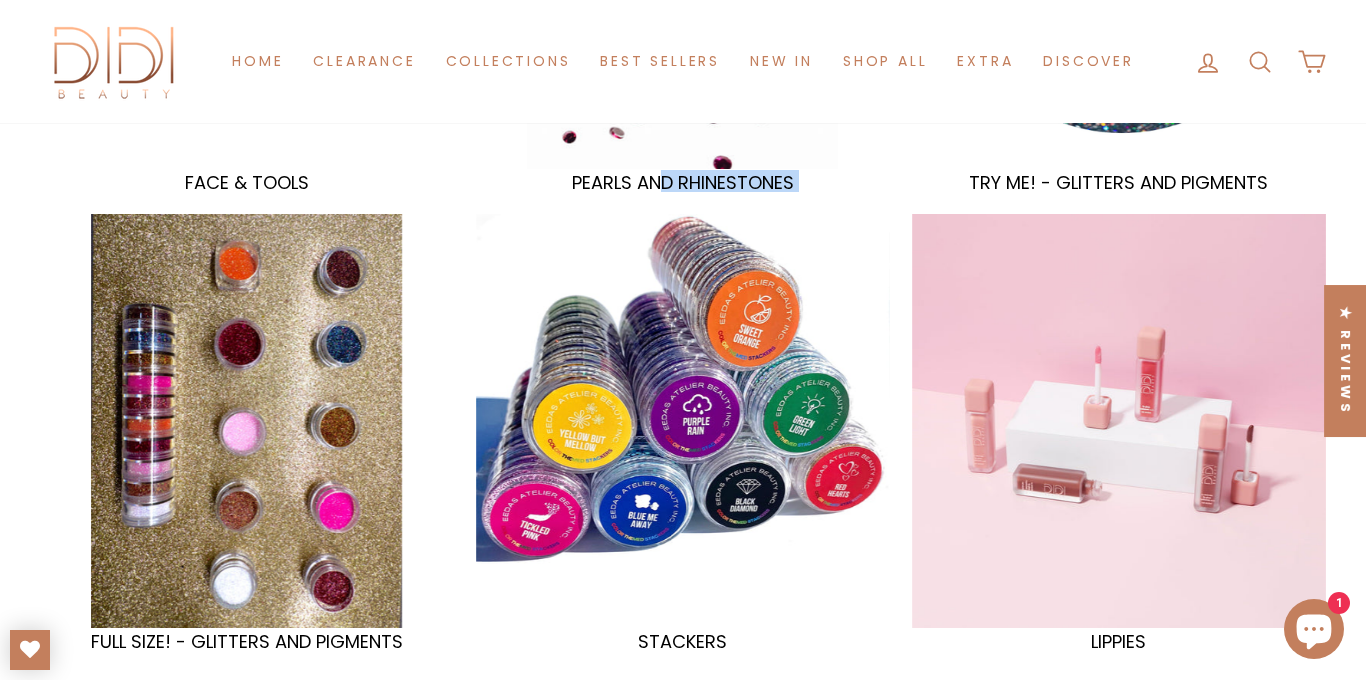 scroll, scrollTop: 1015, scrollLeft: 0, axis: vertical 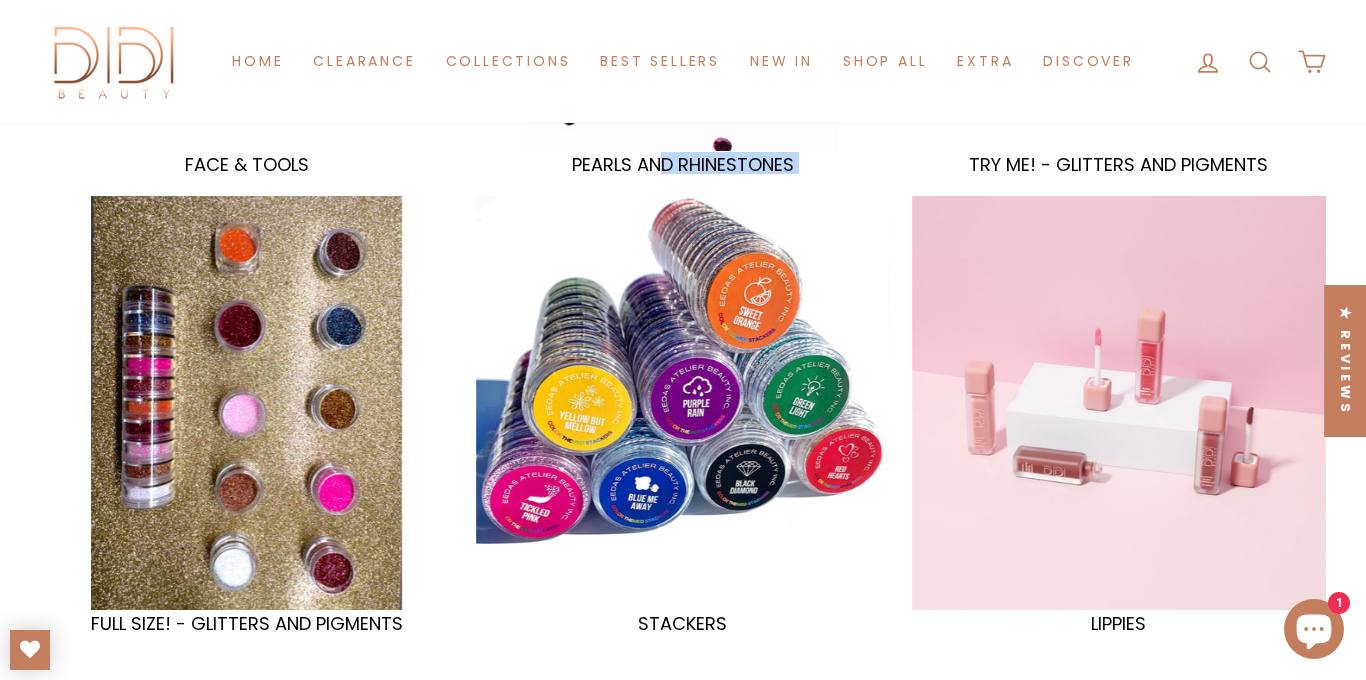 drag, startPoint x: 1336, startPoint y: 161, endPoint x: 975, endPoint y: 168, distance: 361.06787 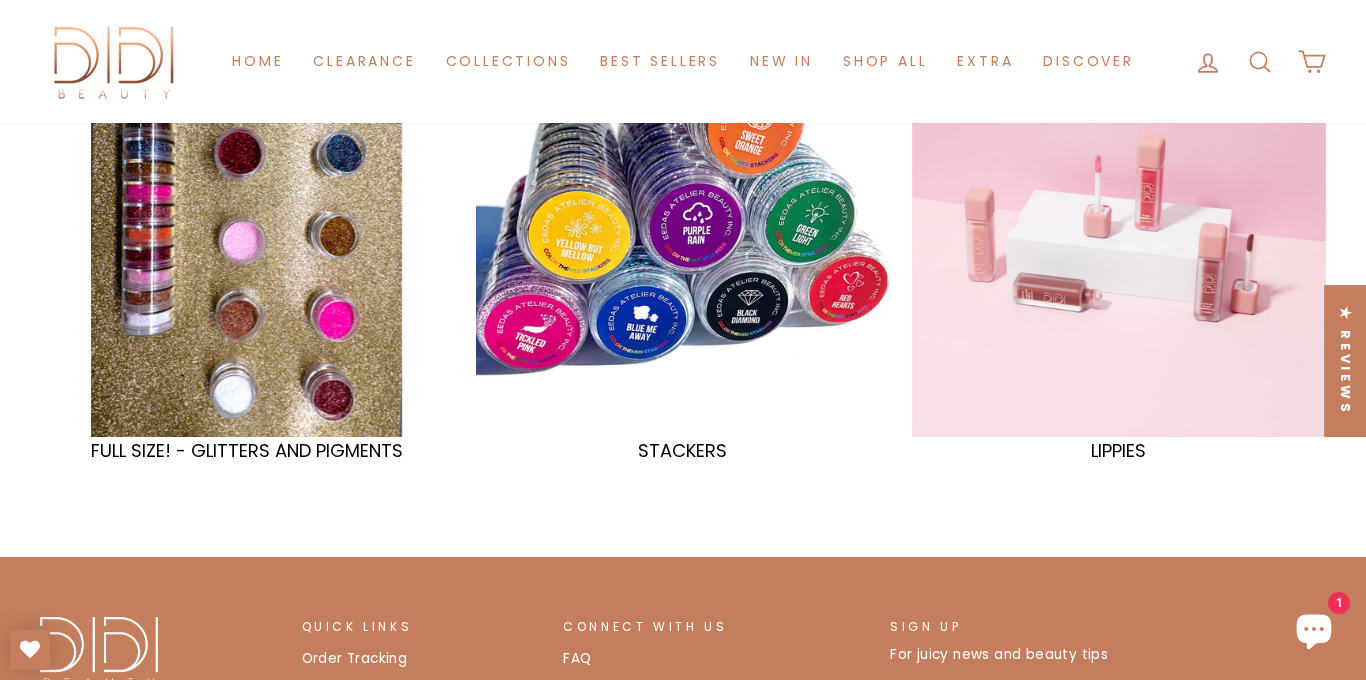 scroll, scrollTop: 1245, scrollLeft: 0, axis: vertical 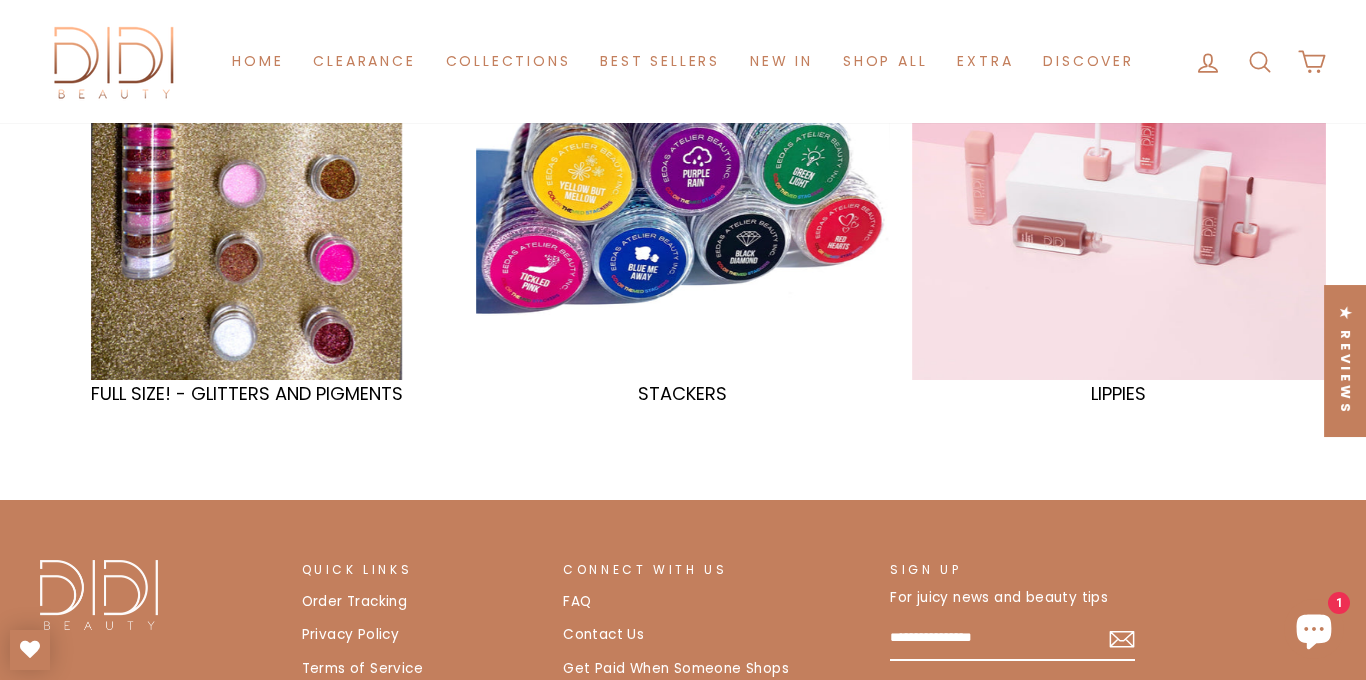 drag, startPoint x: 24, startPoint y: 393, endPoint x: 322, endPoint y: 408, distance: 298.3773 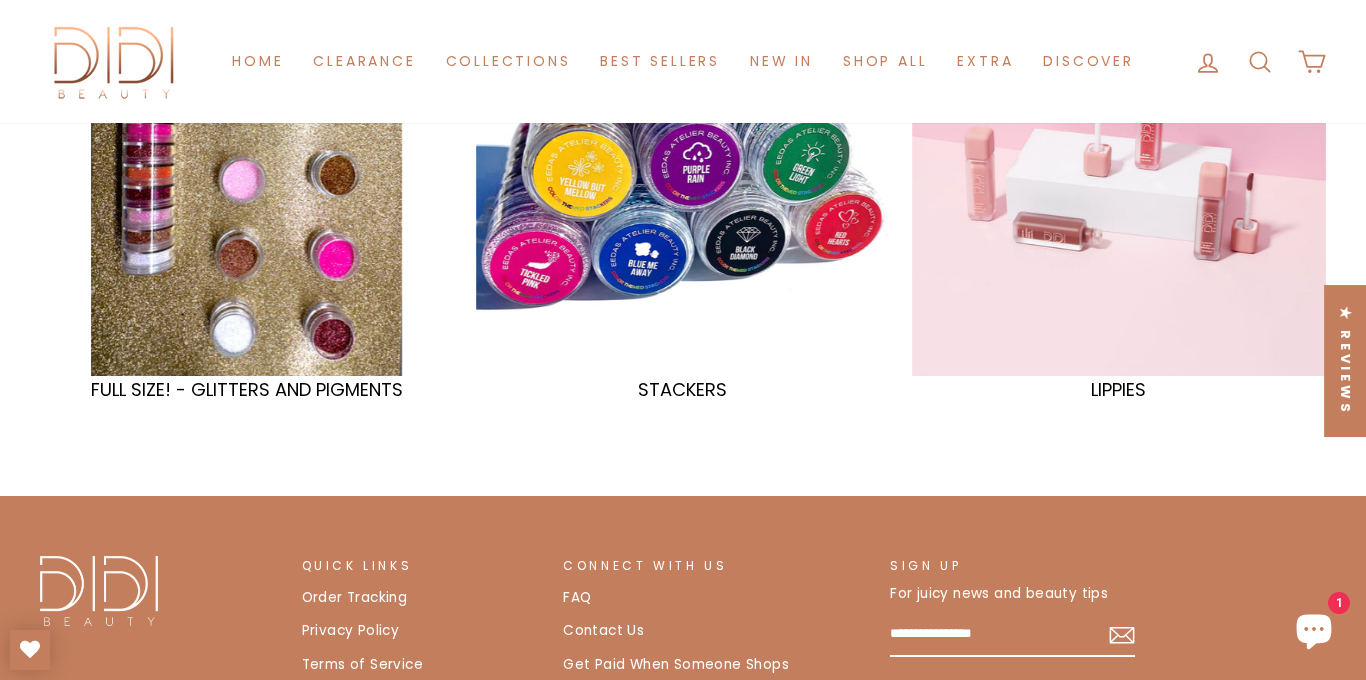 scroll, scrollTop: 1261, scrollLeft: 0, axis: vertical 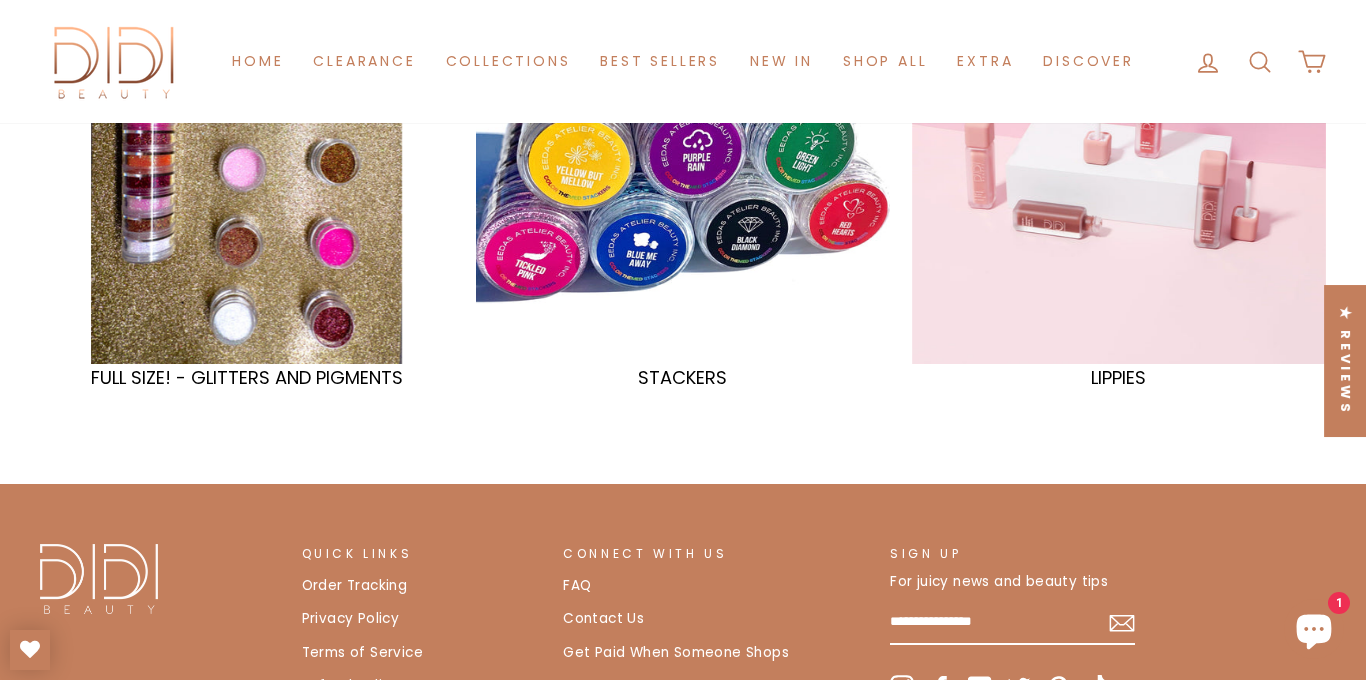 drag, startPoint x: 898, startPoint y: 369, endPoint x: 642, endPoint y: 367, distance: 256.0078 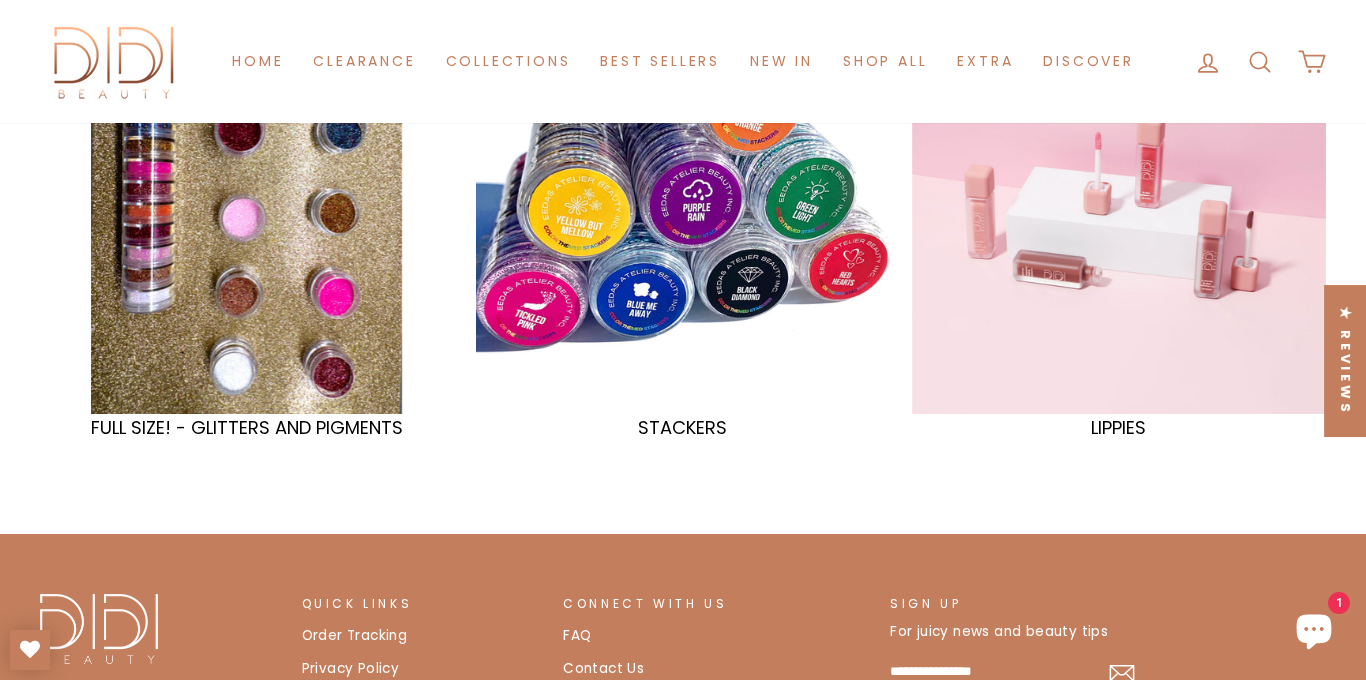 scroll, scrollTop: 1184, scrollLeft: 0, axis: vertical 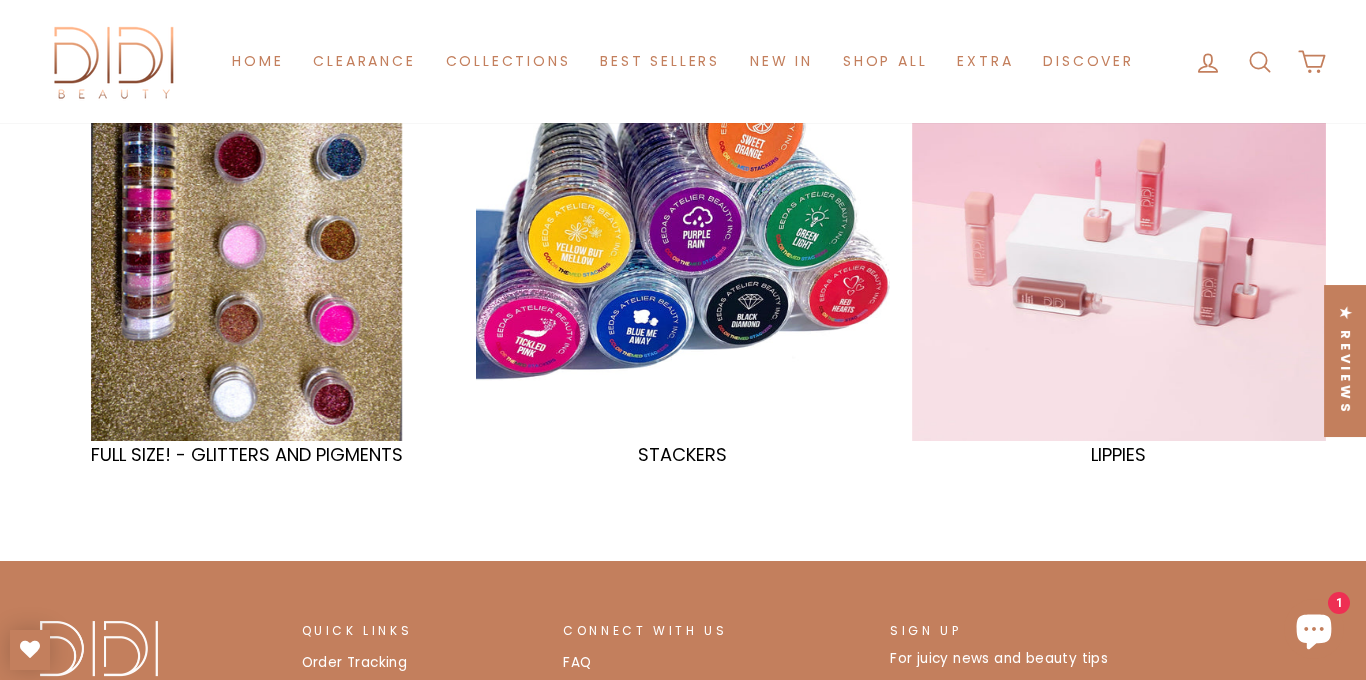 click at bounding box center (683, 234) 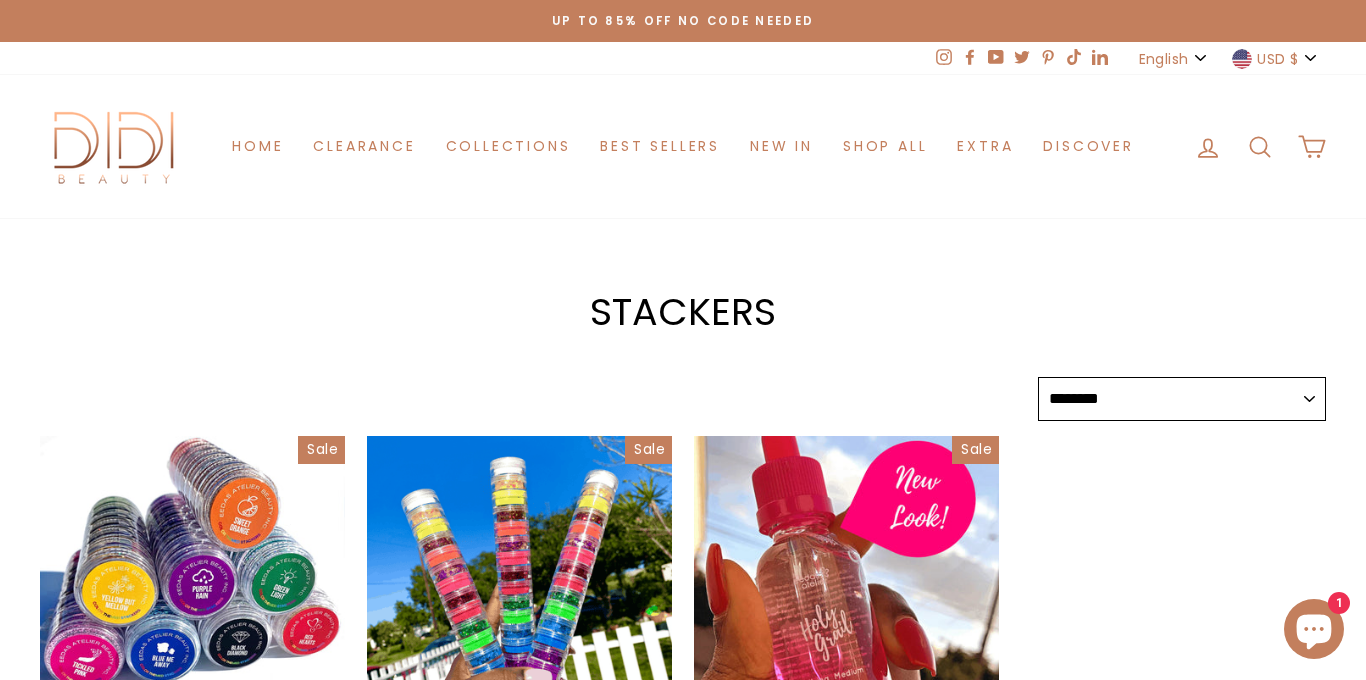 select on "******" 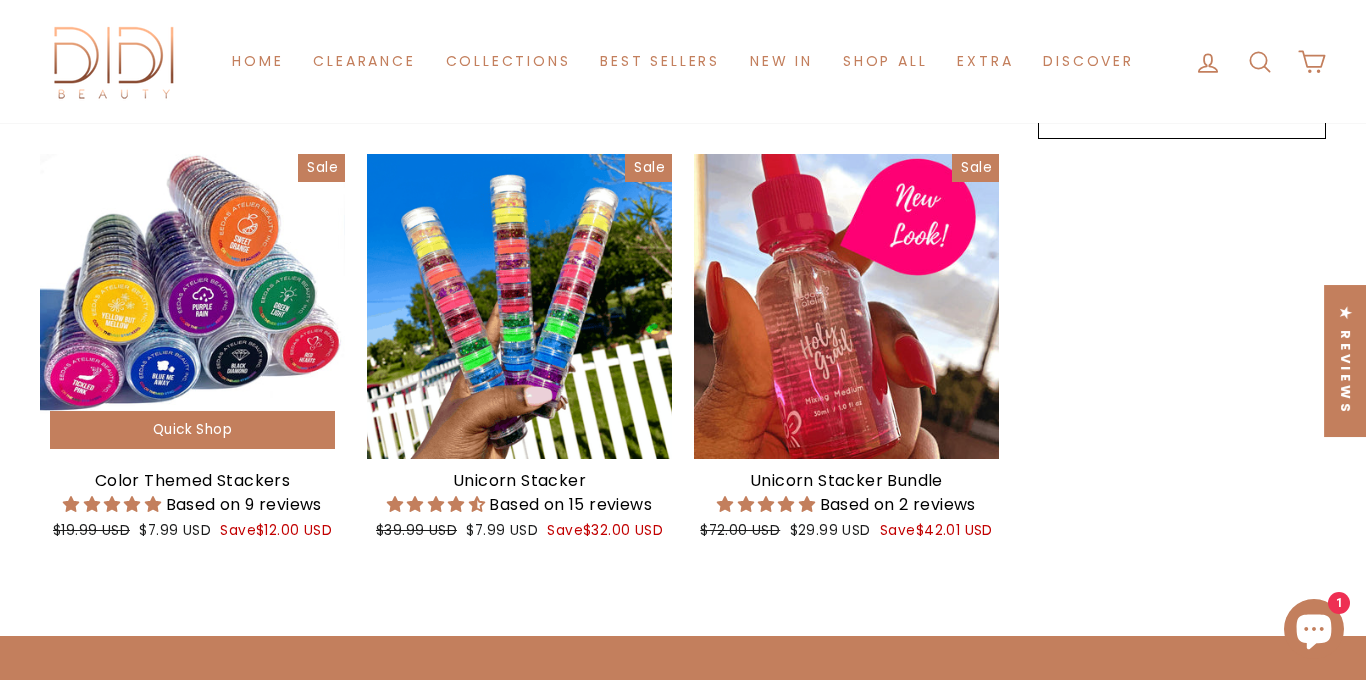 scroll, scrollTop: 282, scrollLeft: 0, axis: vertical 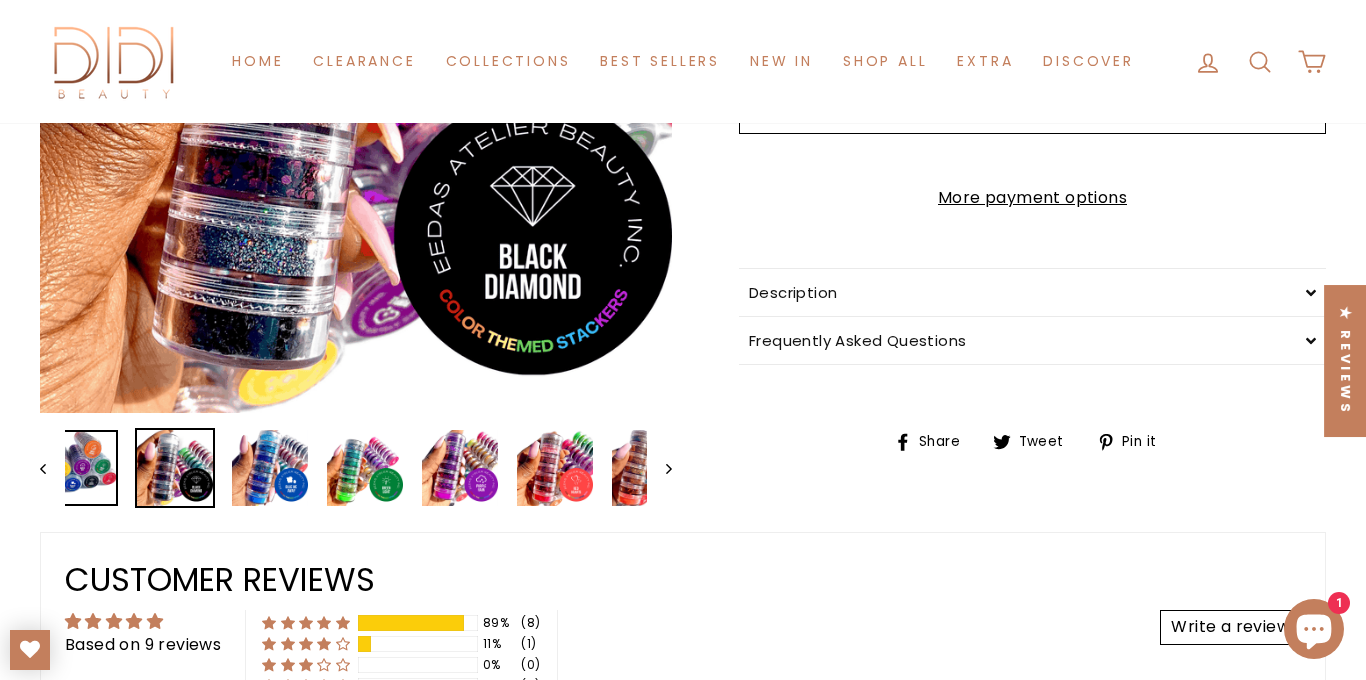 click at bounding box center [80, 468] 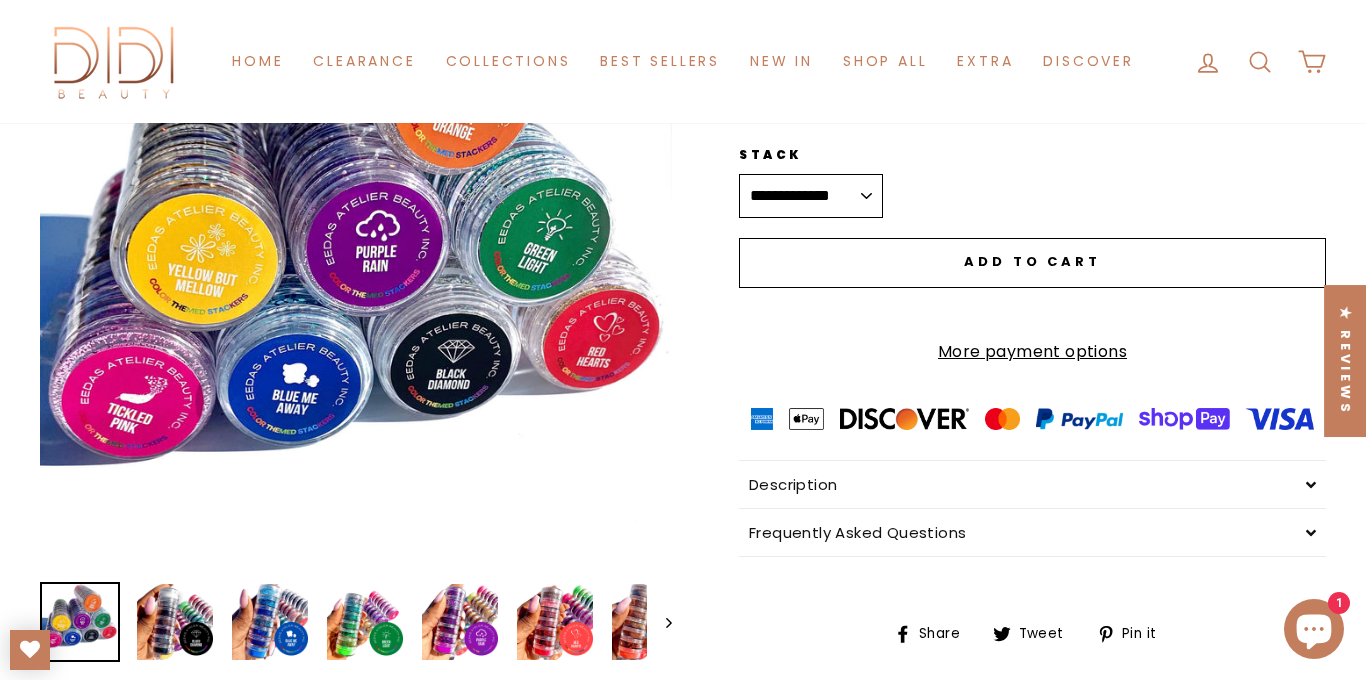 scroll, scrollTop: 321, scrollLeft: 0, axis: vertical 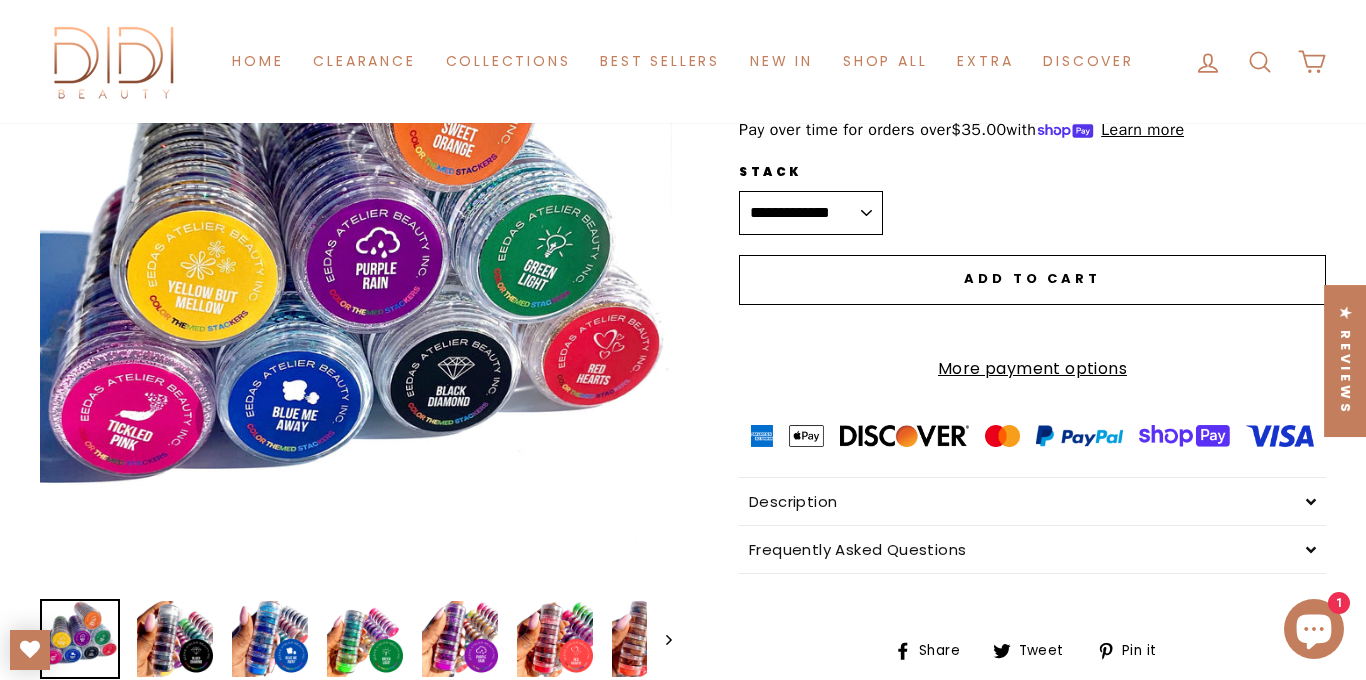 click on "Close (esc)" at bounding box center [356, 268] 